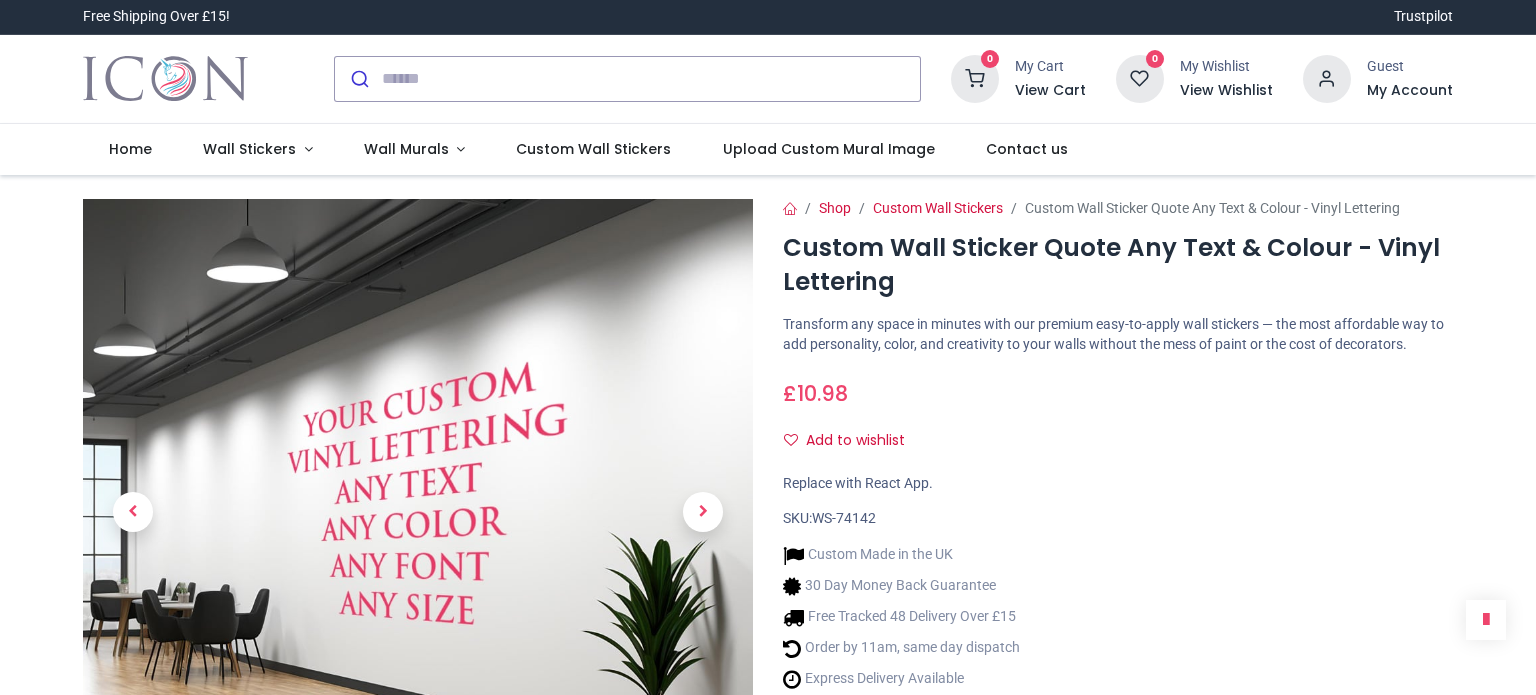 scroll, scrollTop: 0, scrollLeft: 0, axis: both 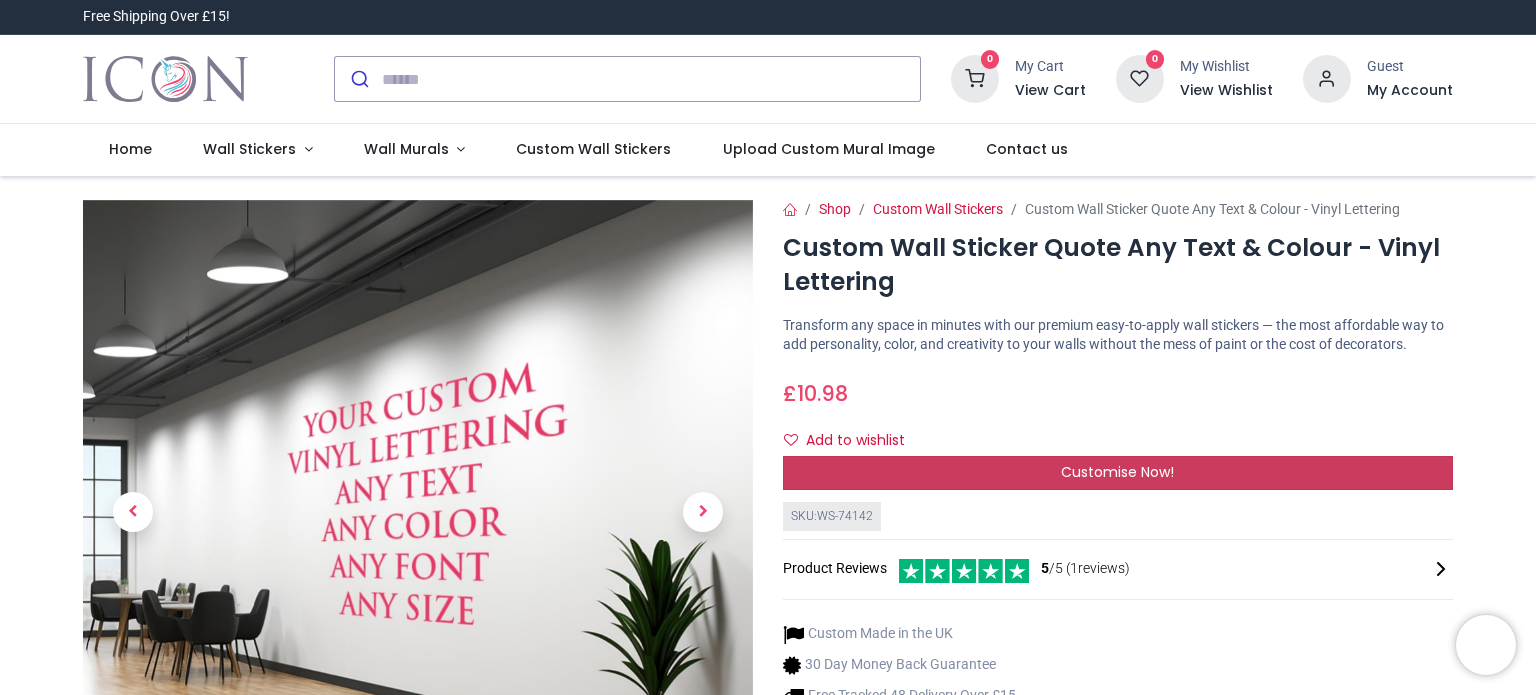 click on "Customise Now!" at bounding box center (1118, 473) 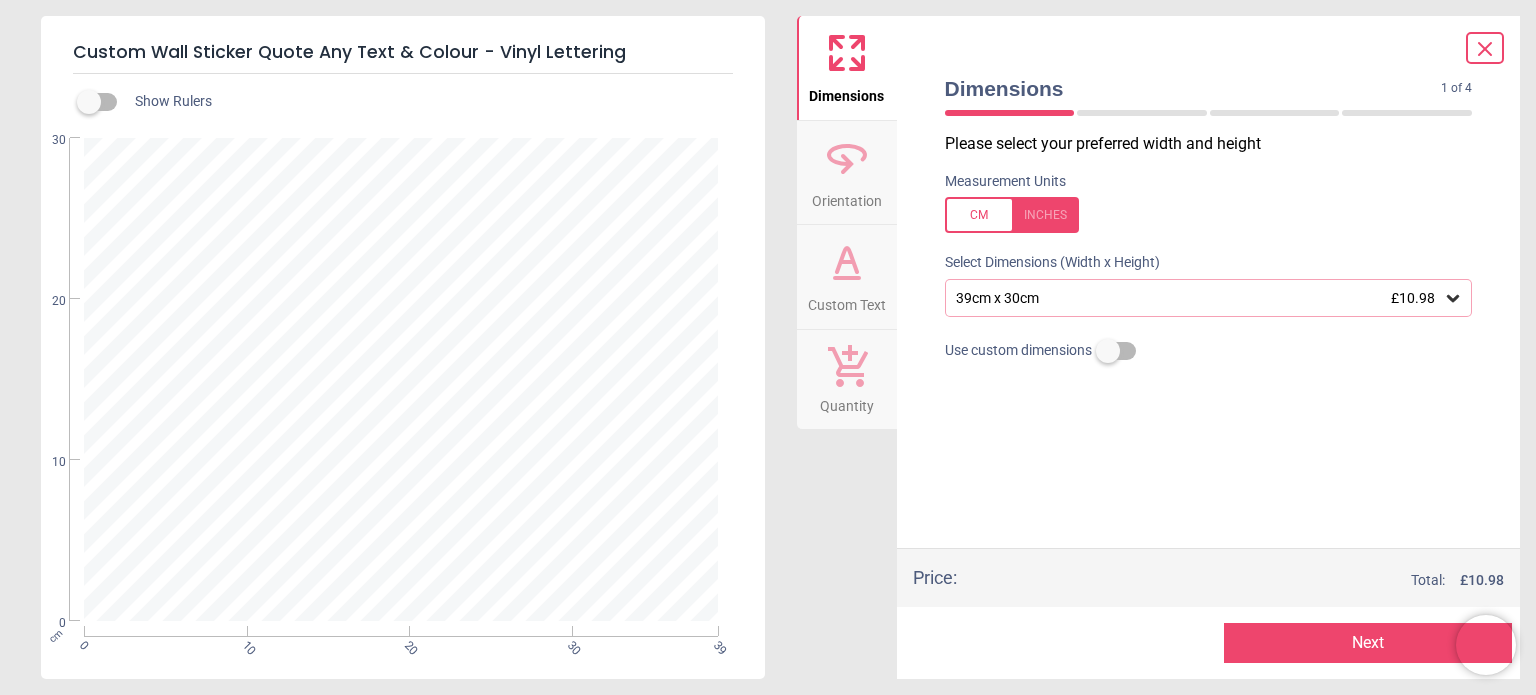click on "Custom Text" at bounding box center (847, 301) 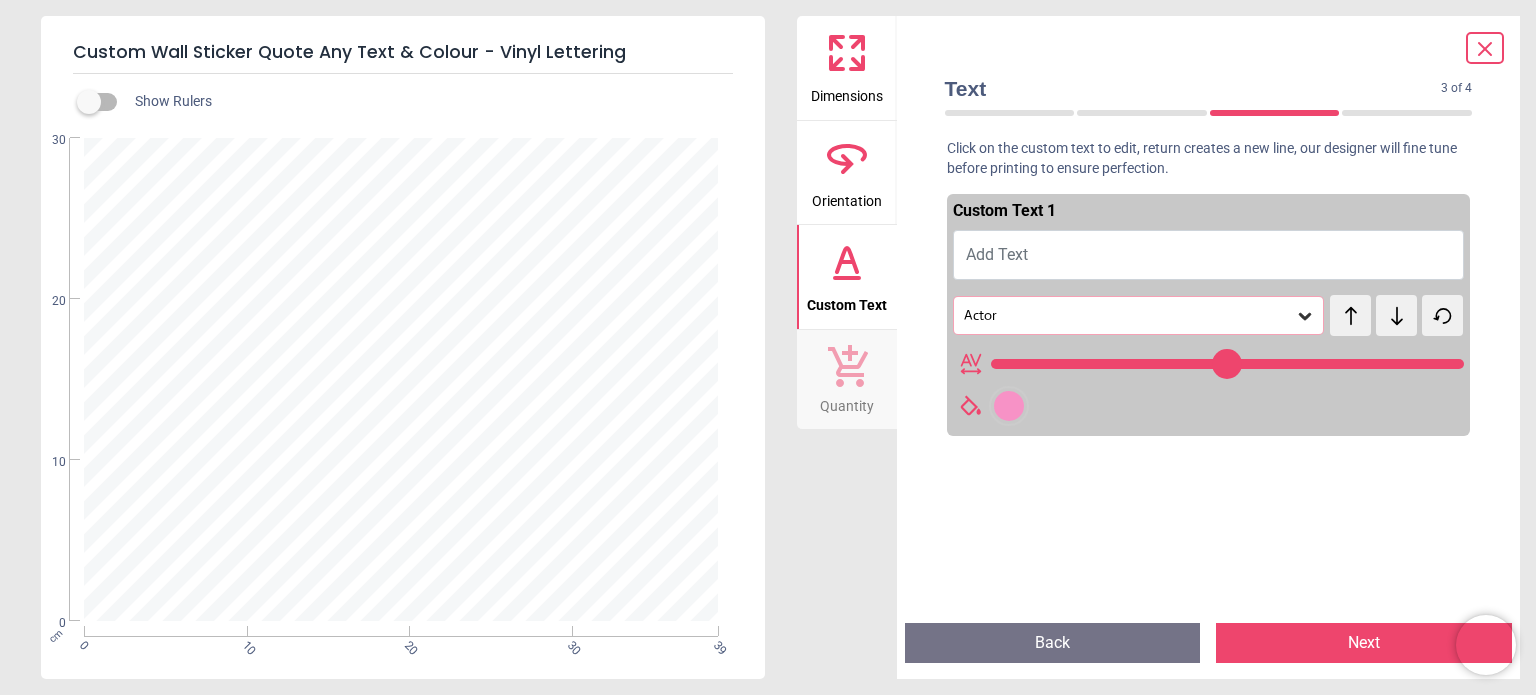 click on "Add Text" at bounding box center (1209, 255) 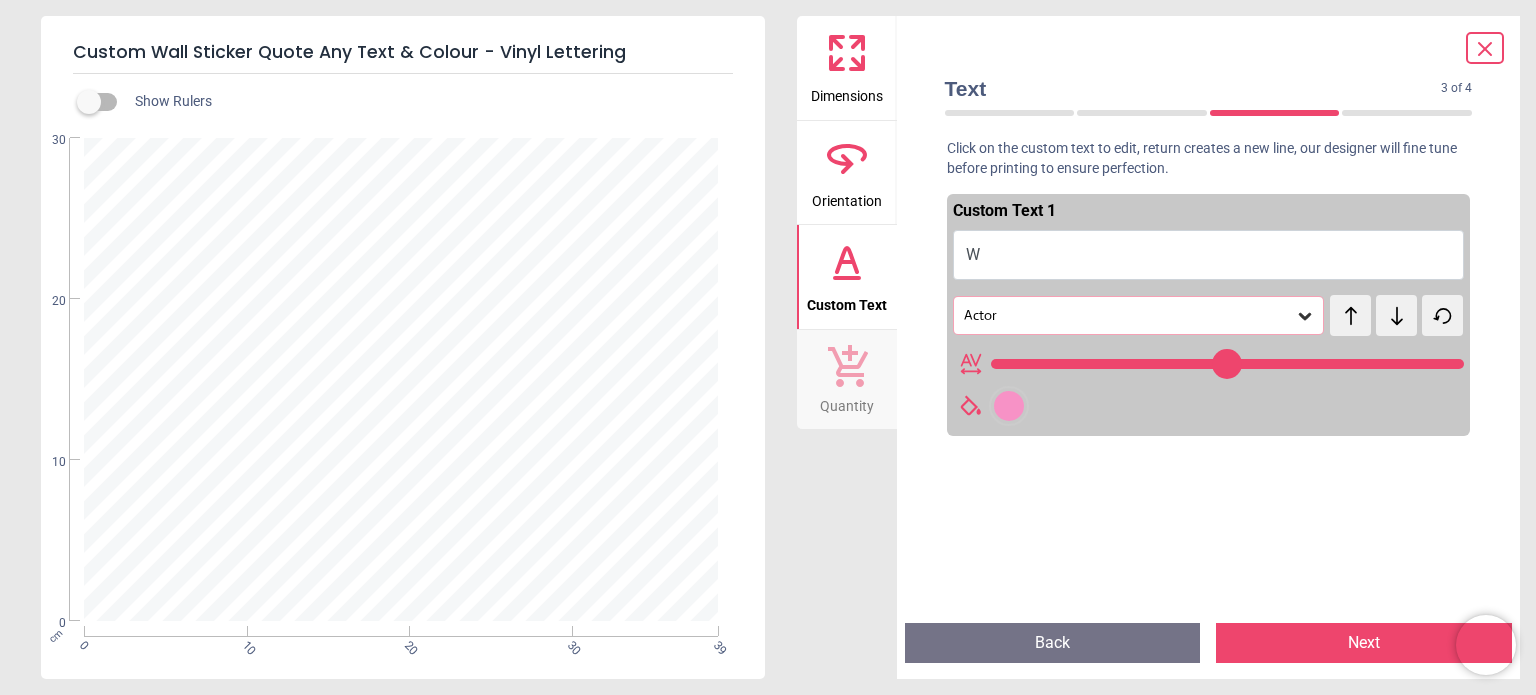 type on "**" 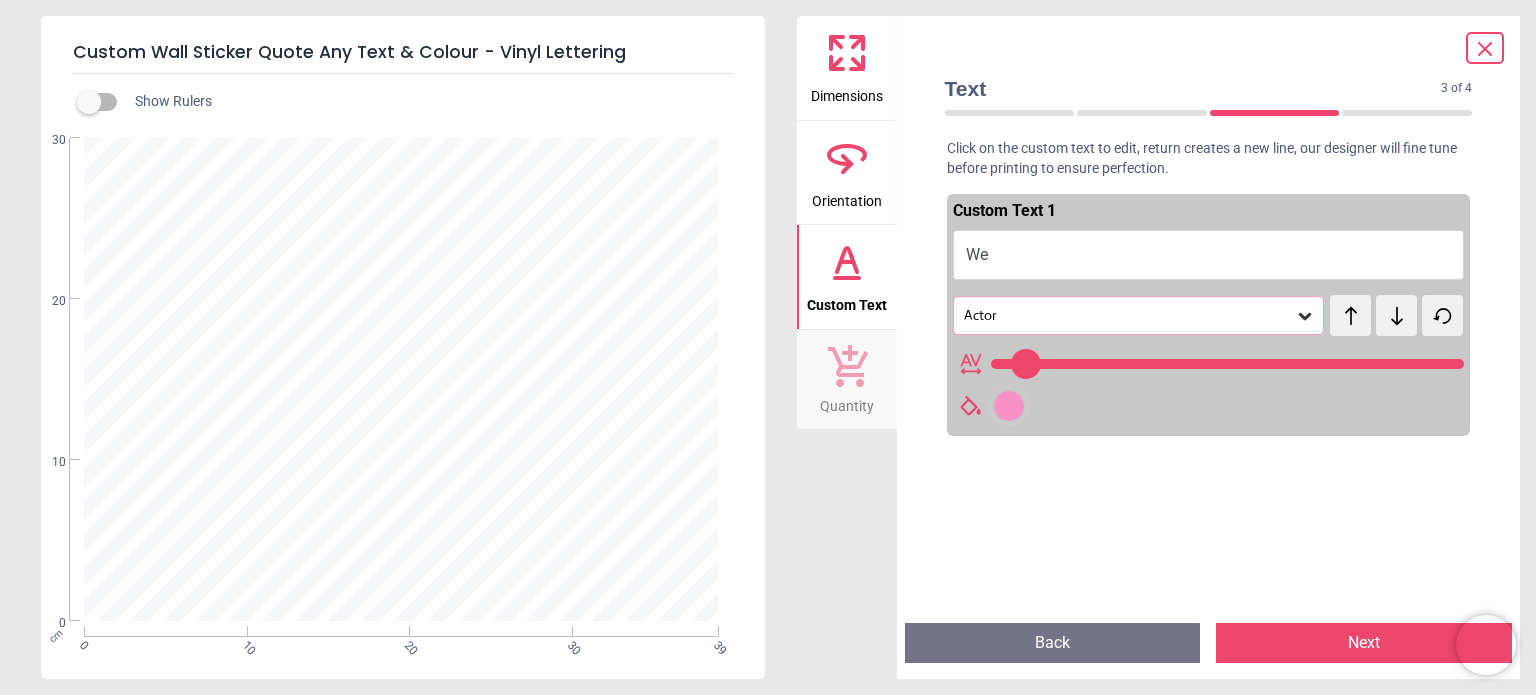 type on "***" 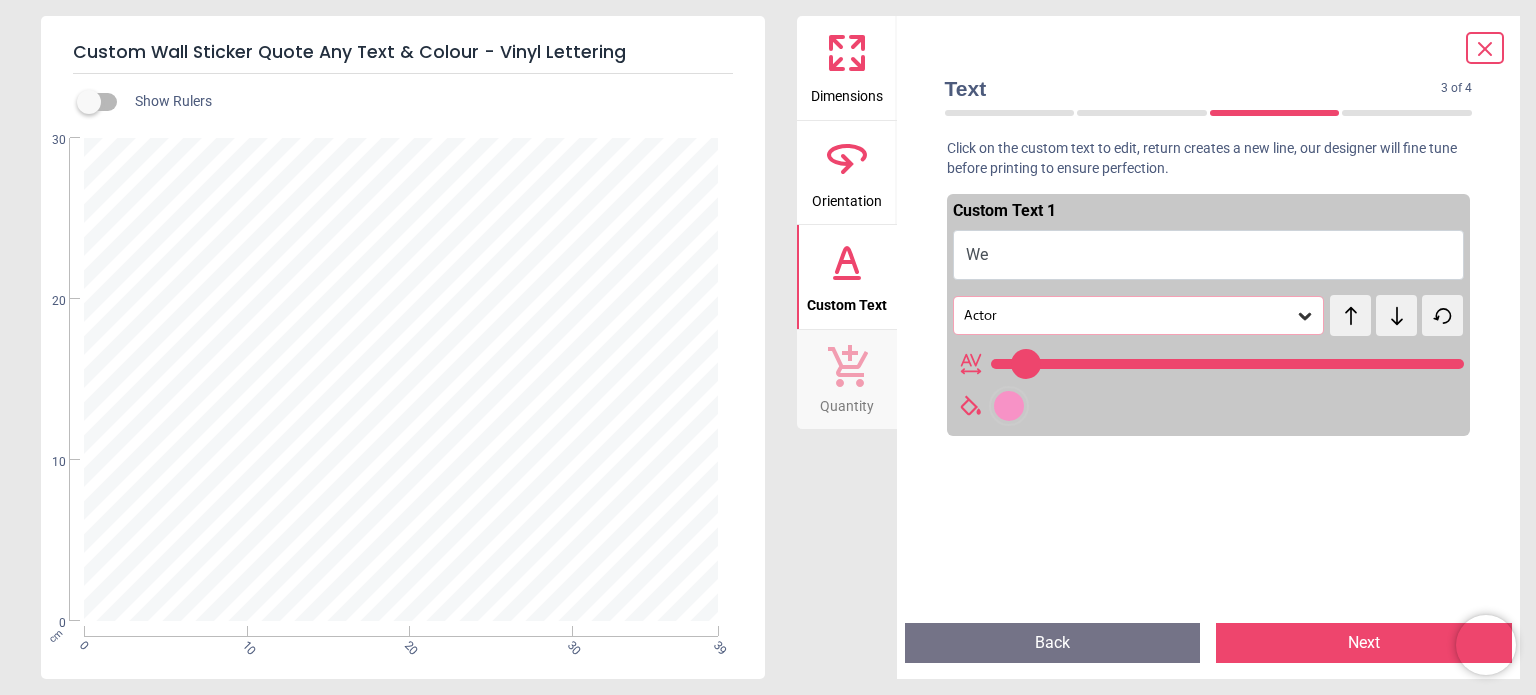 type on "***" 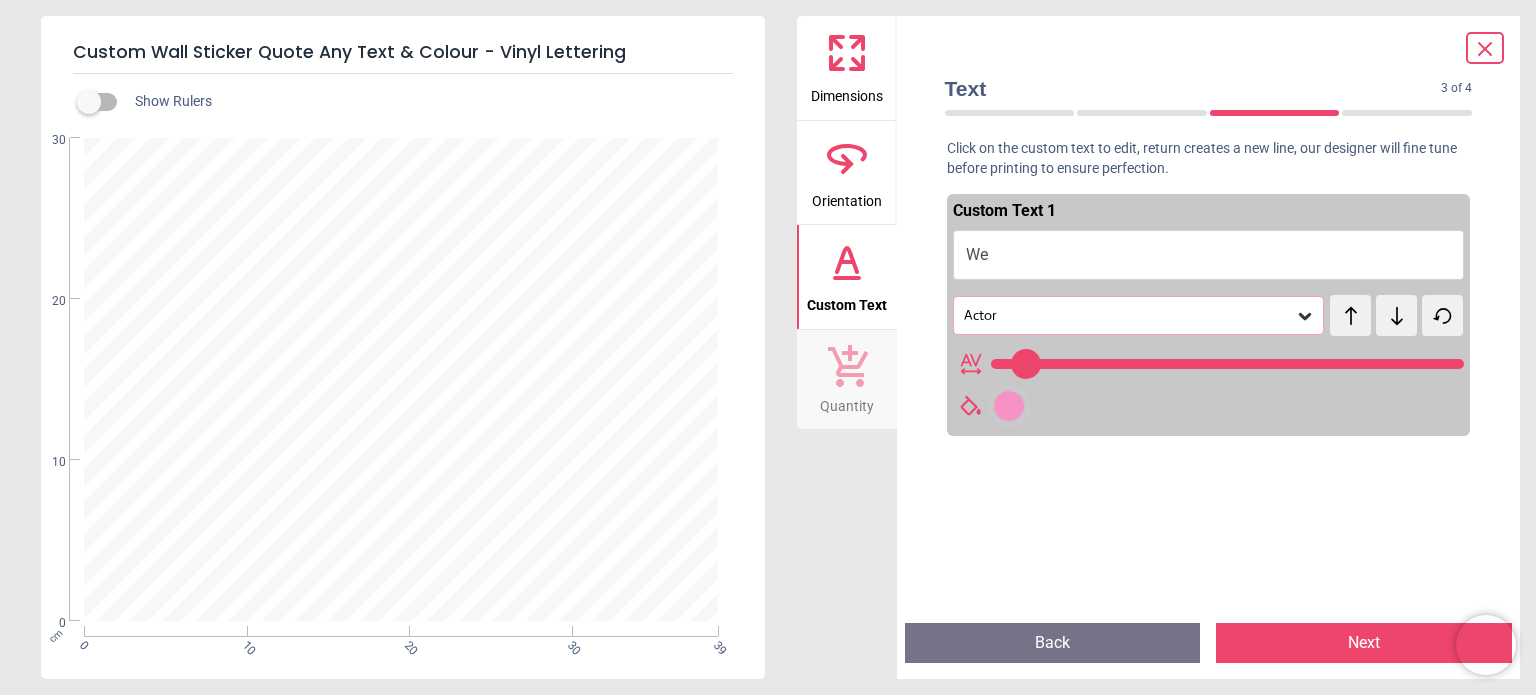 scroll, scrollTop: 0, scrollLeft: 0, axis: both 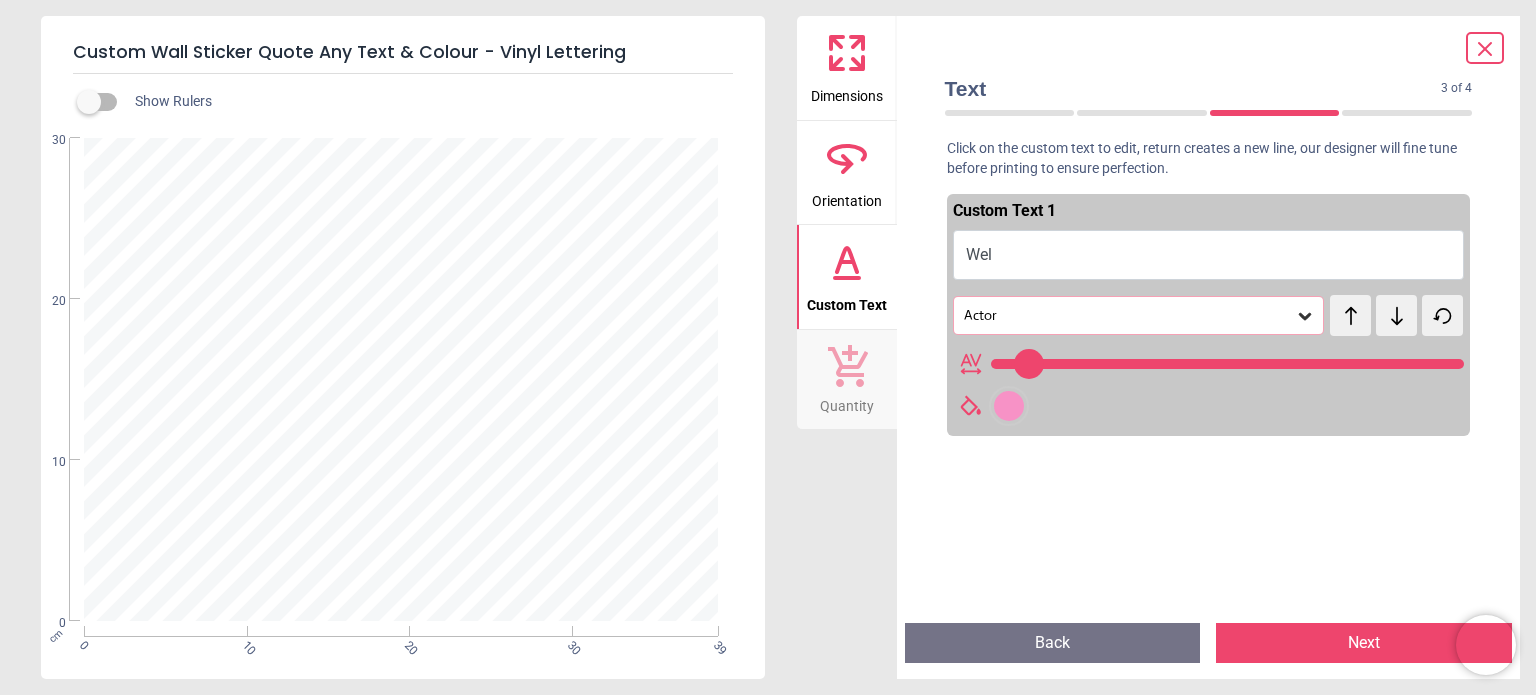 type on "****" 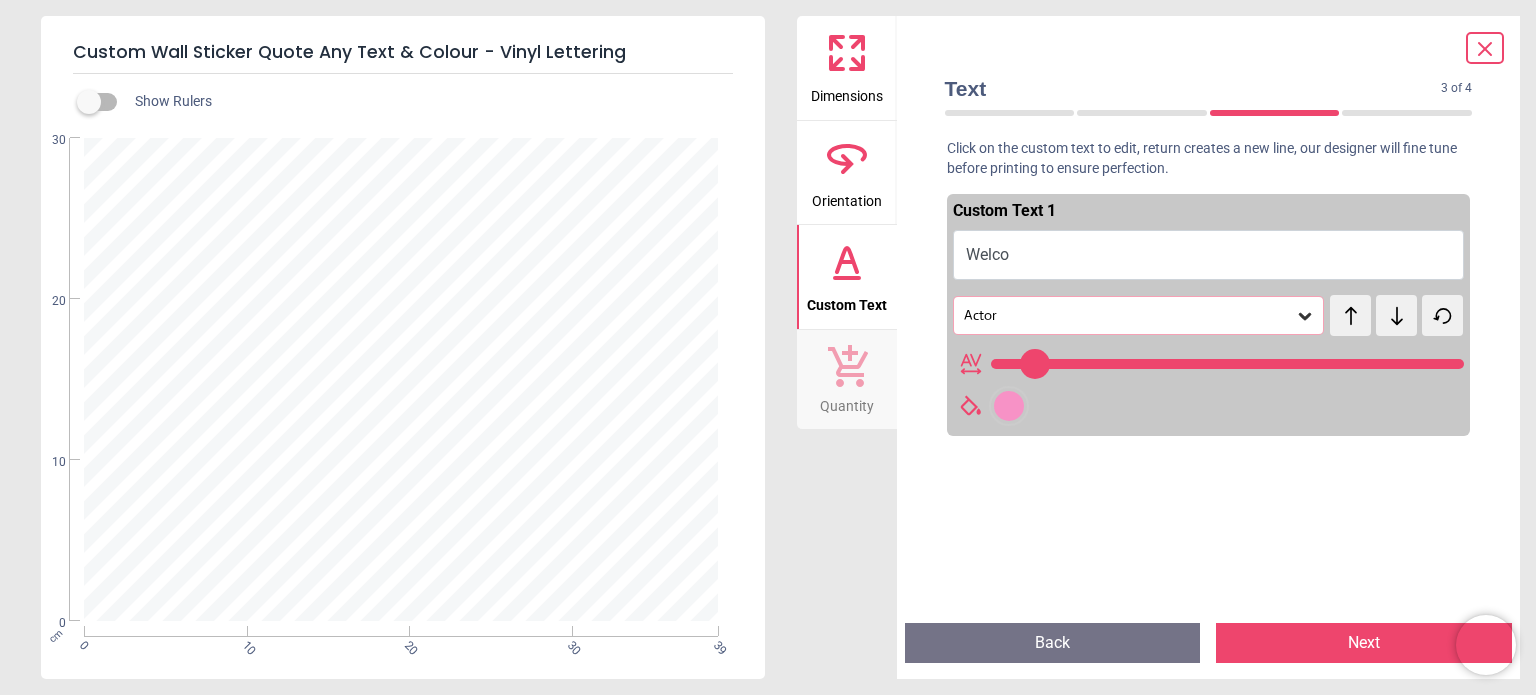 type on "***" 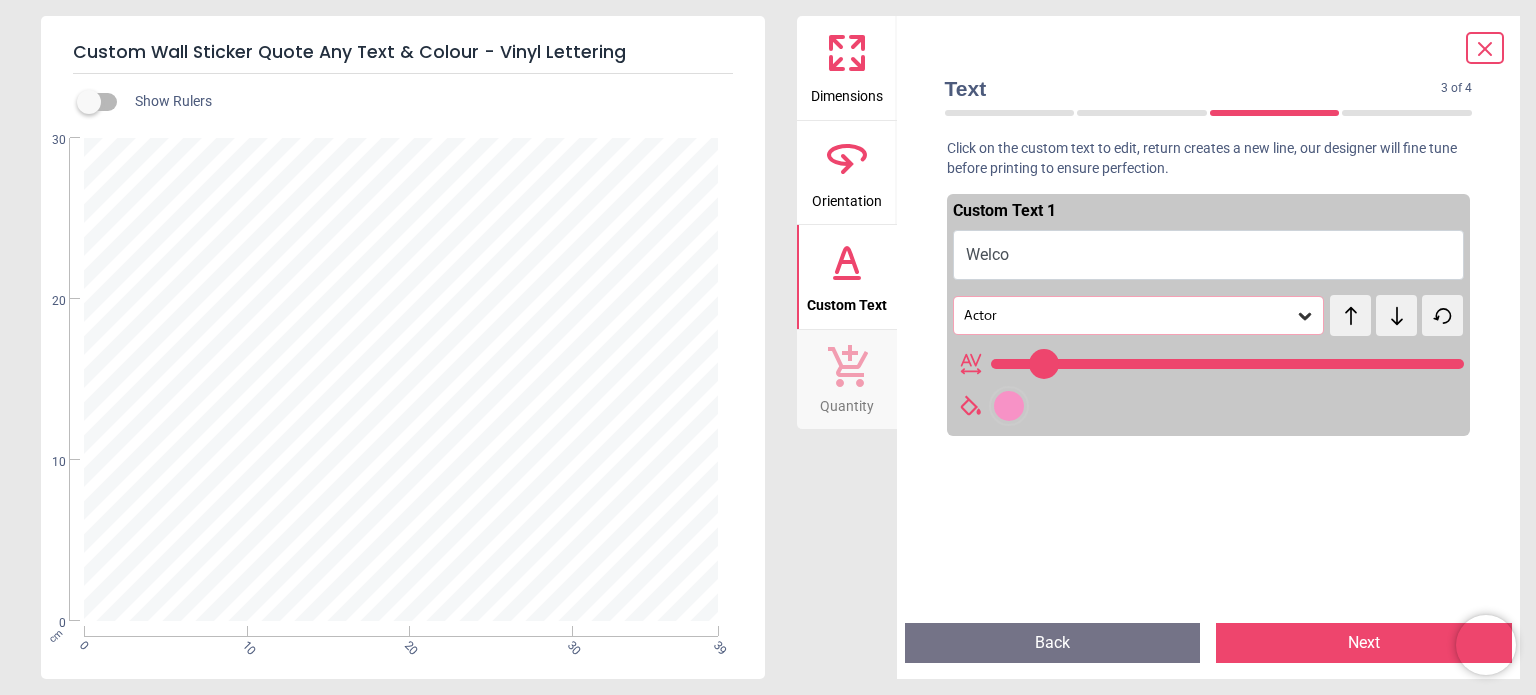 type on "******" 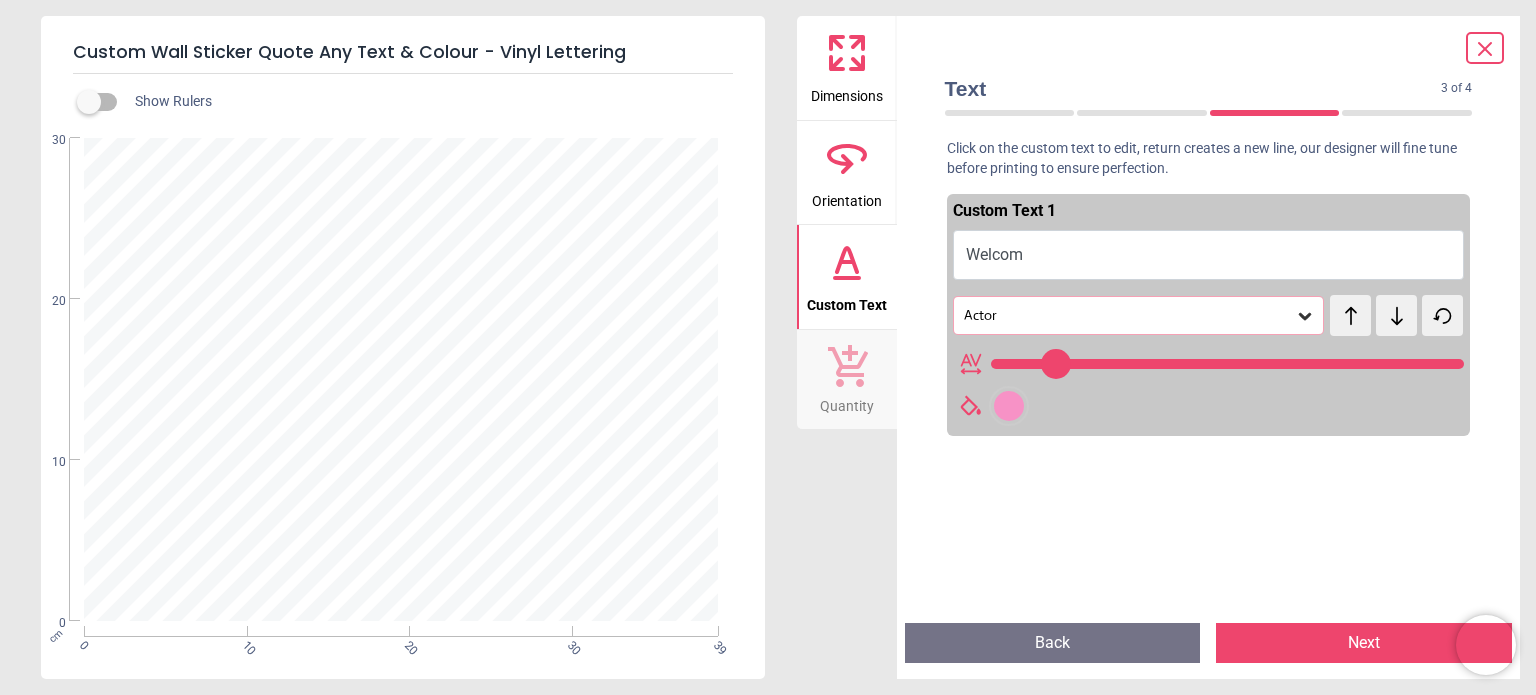 type on "*******" 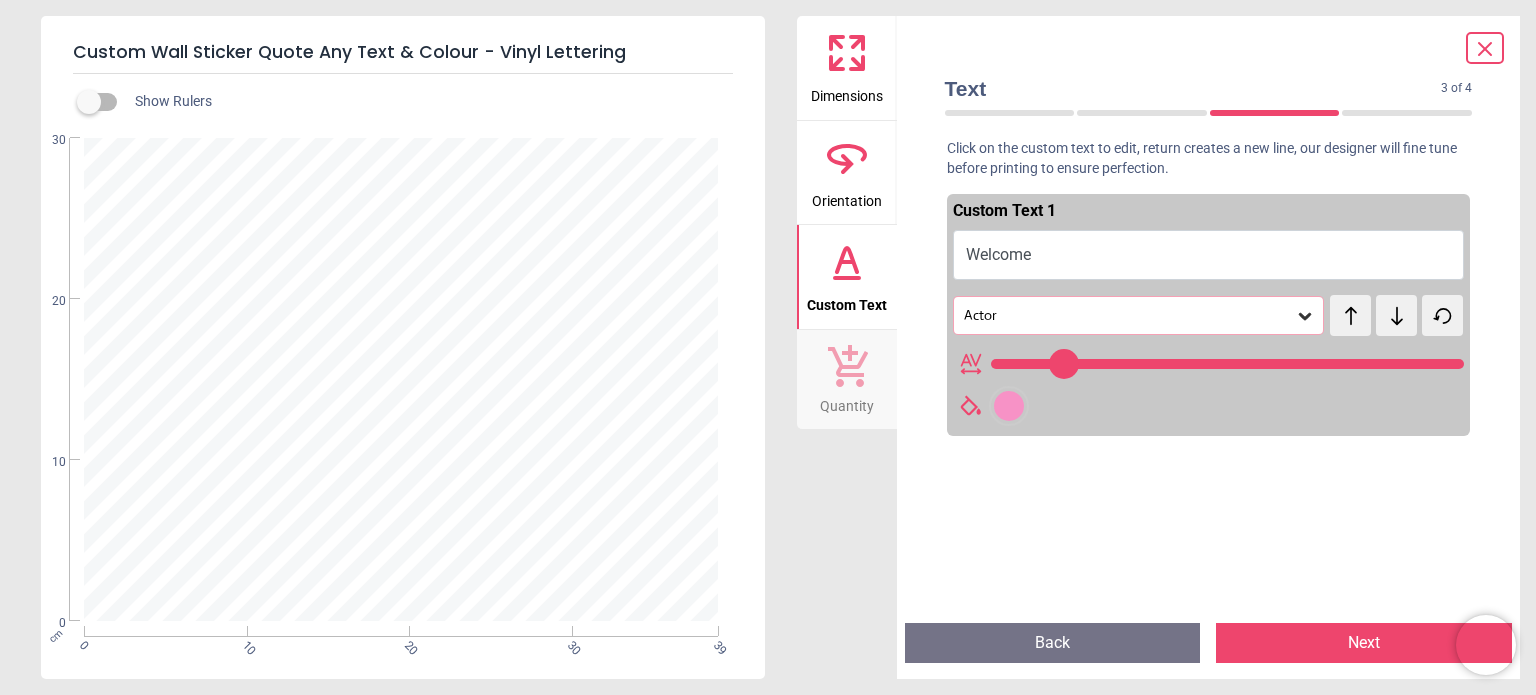 scroll, scrollTop: 0, scrollLeft: 0, axis: both 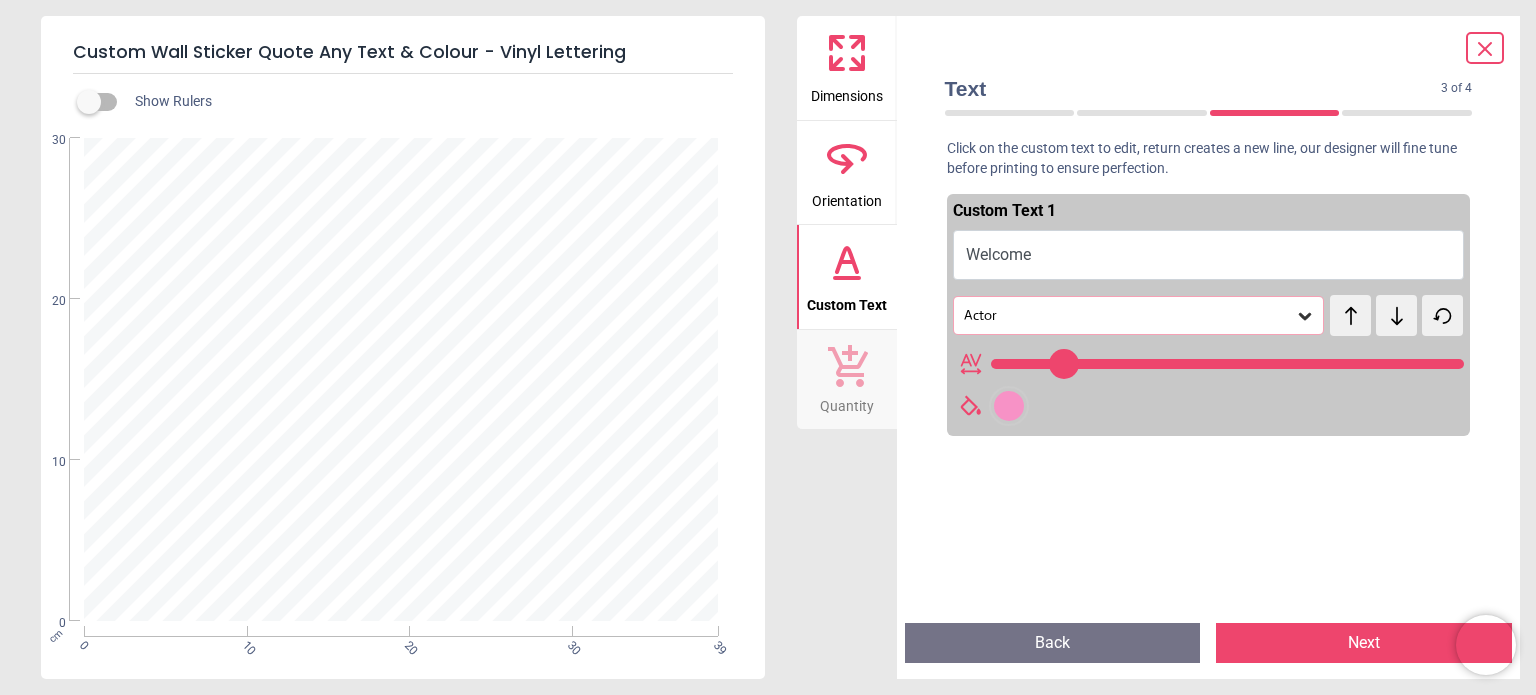 type on "********" 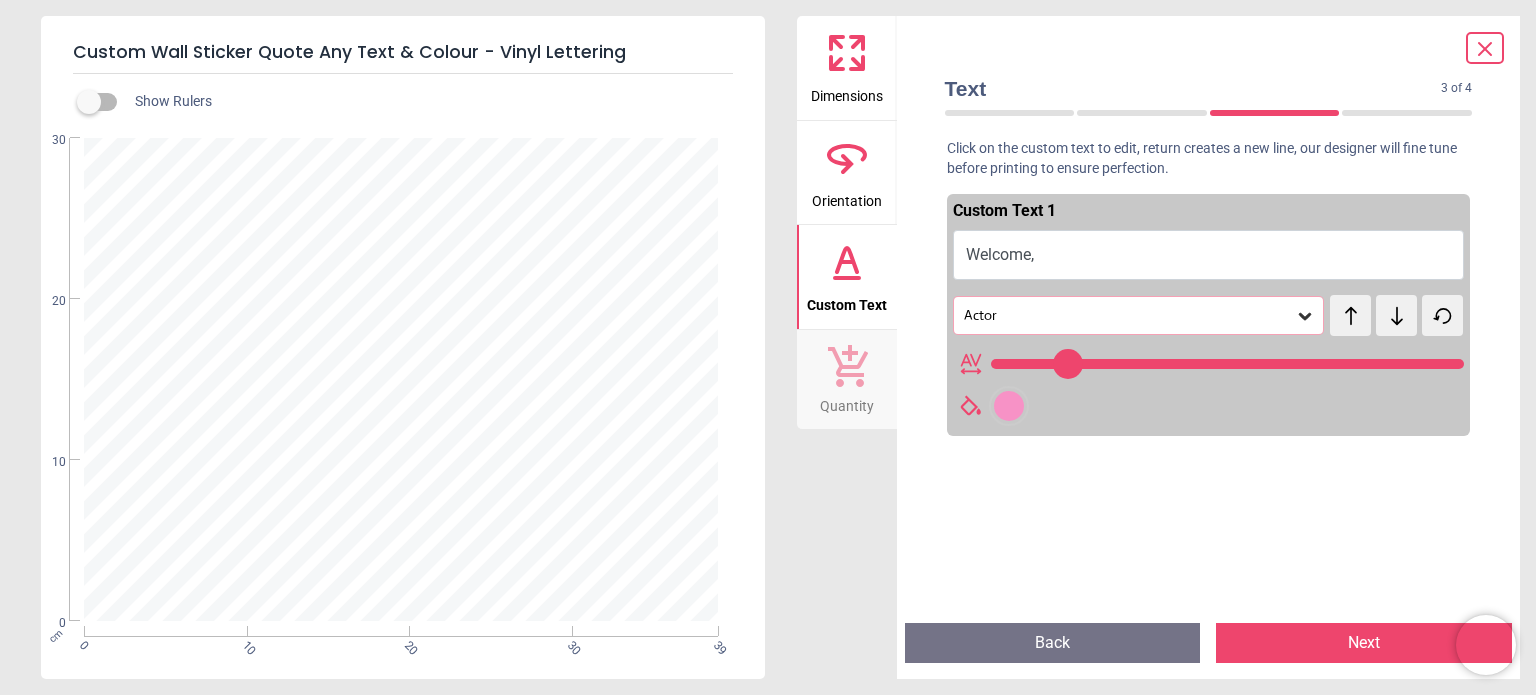 type on "********" 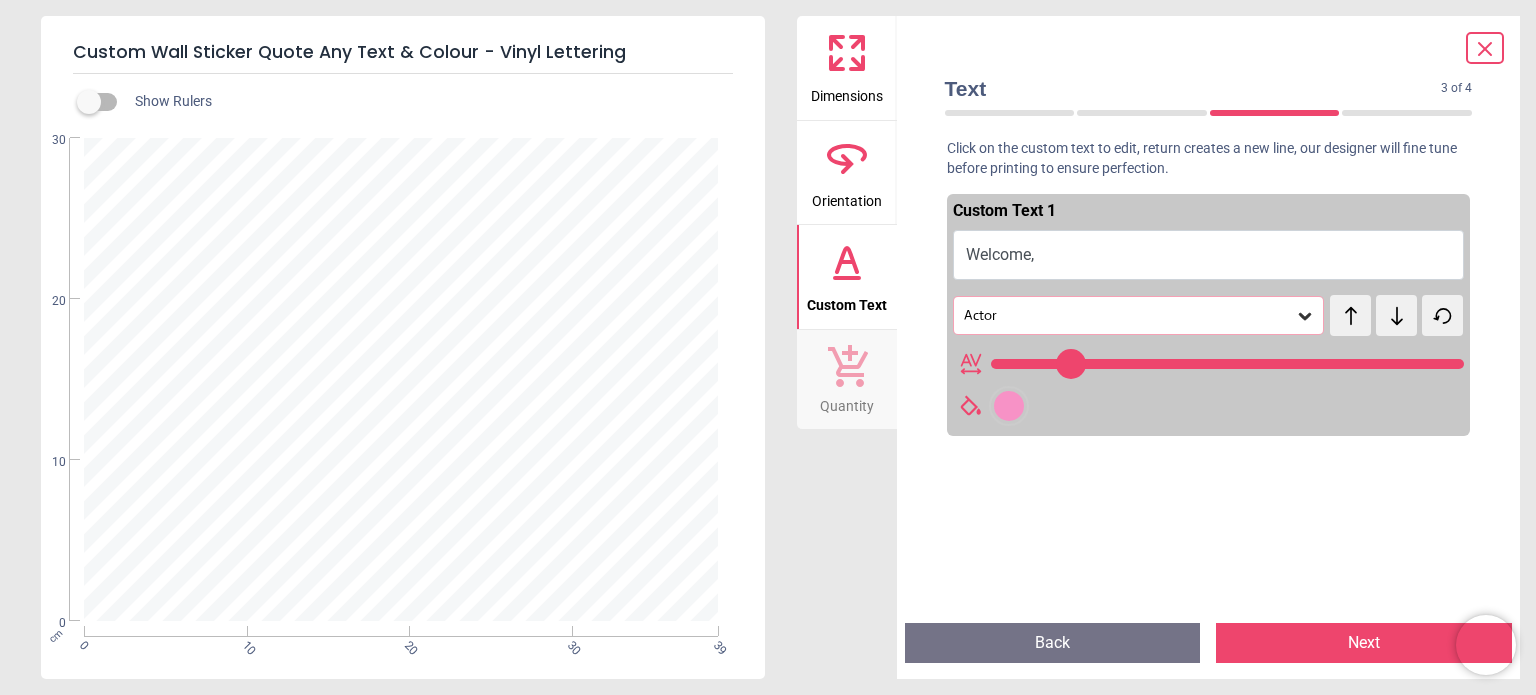 type on "**********" 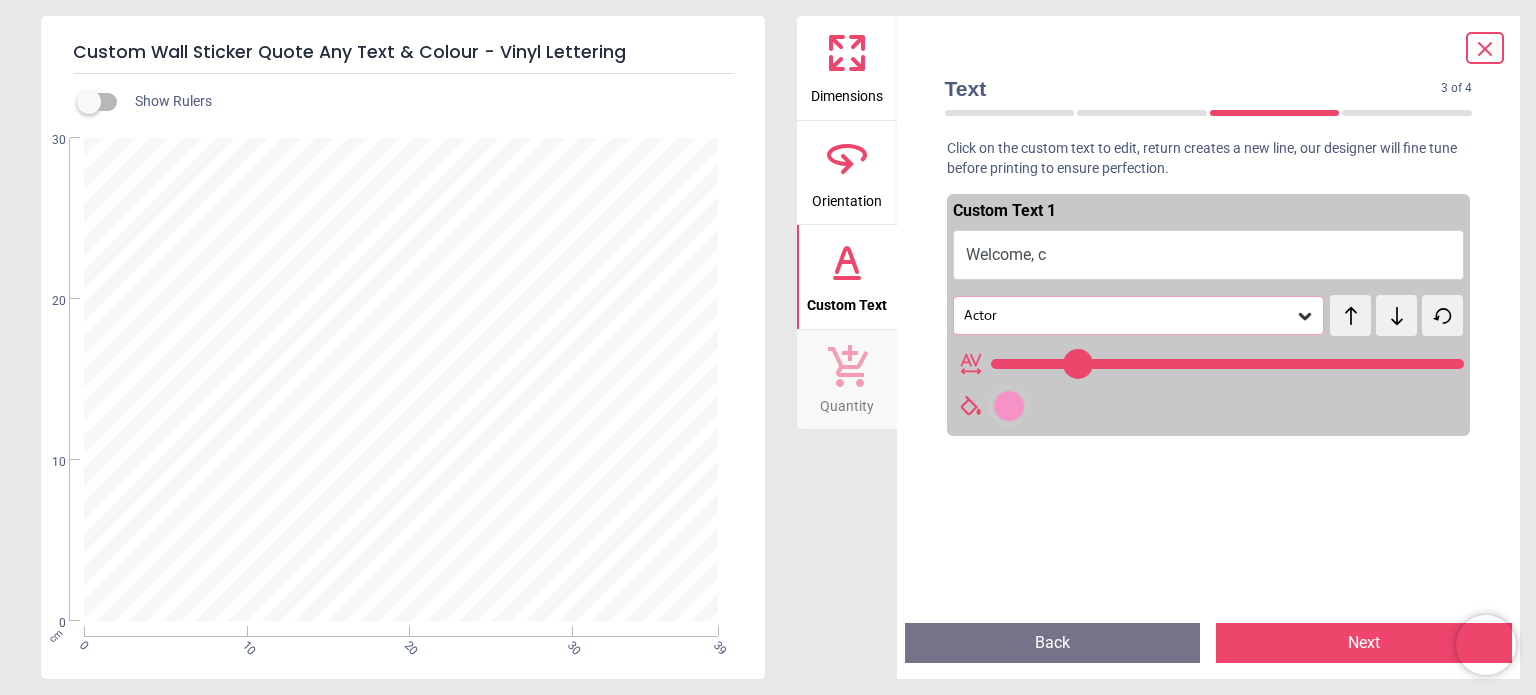 type on "**********" 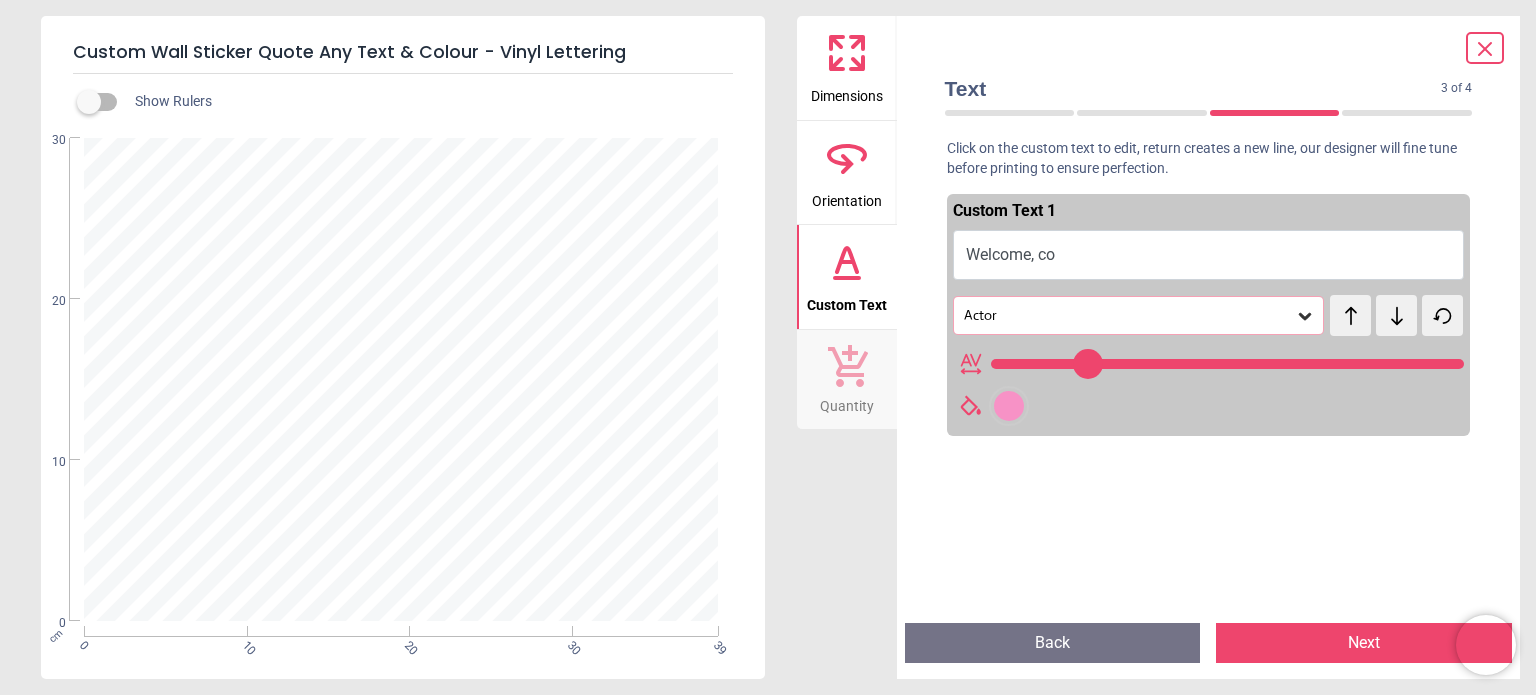 type on "**********" 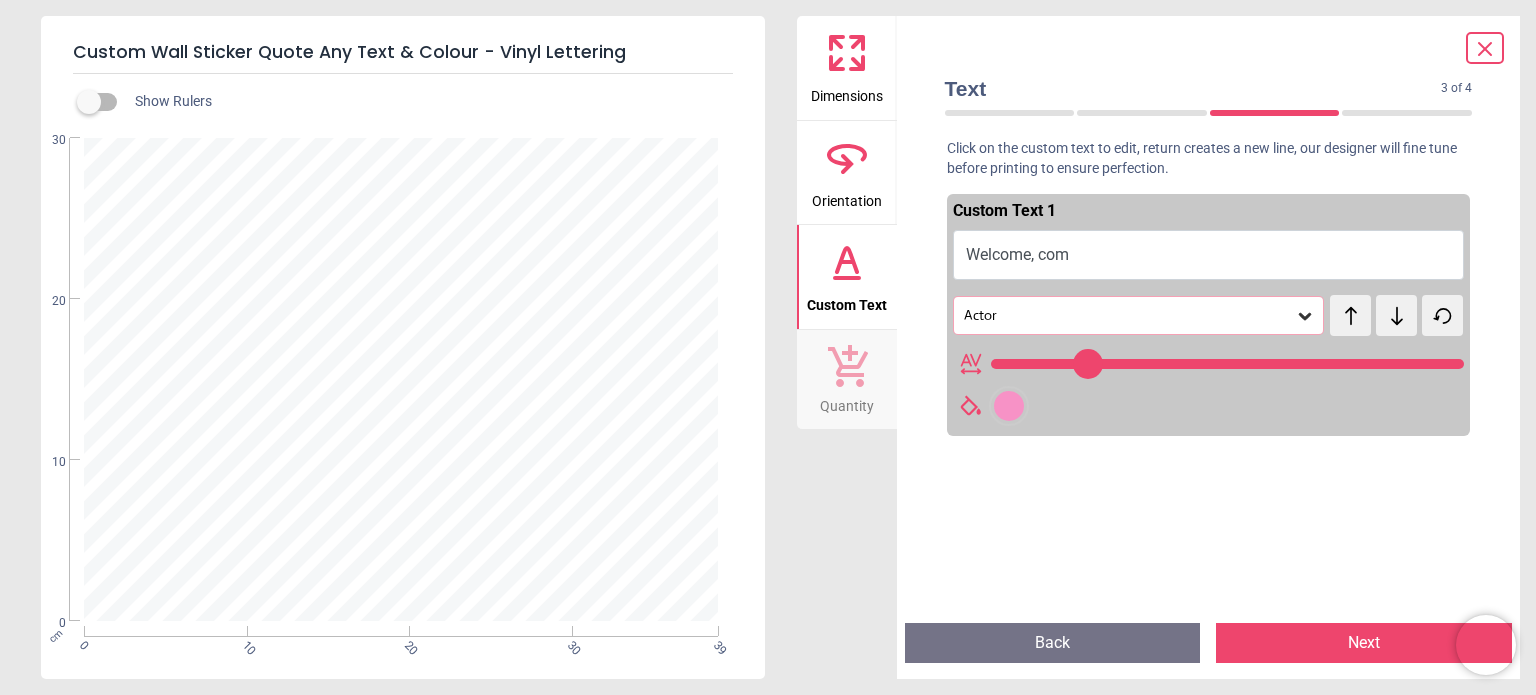 type on "**" 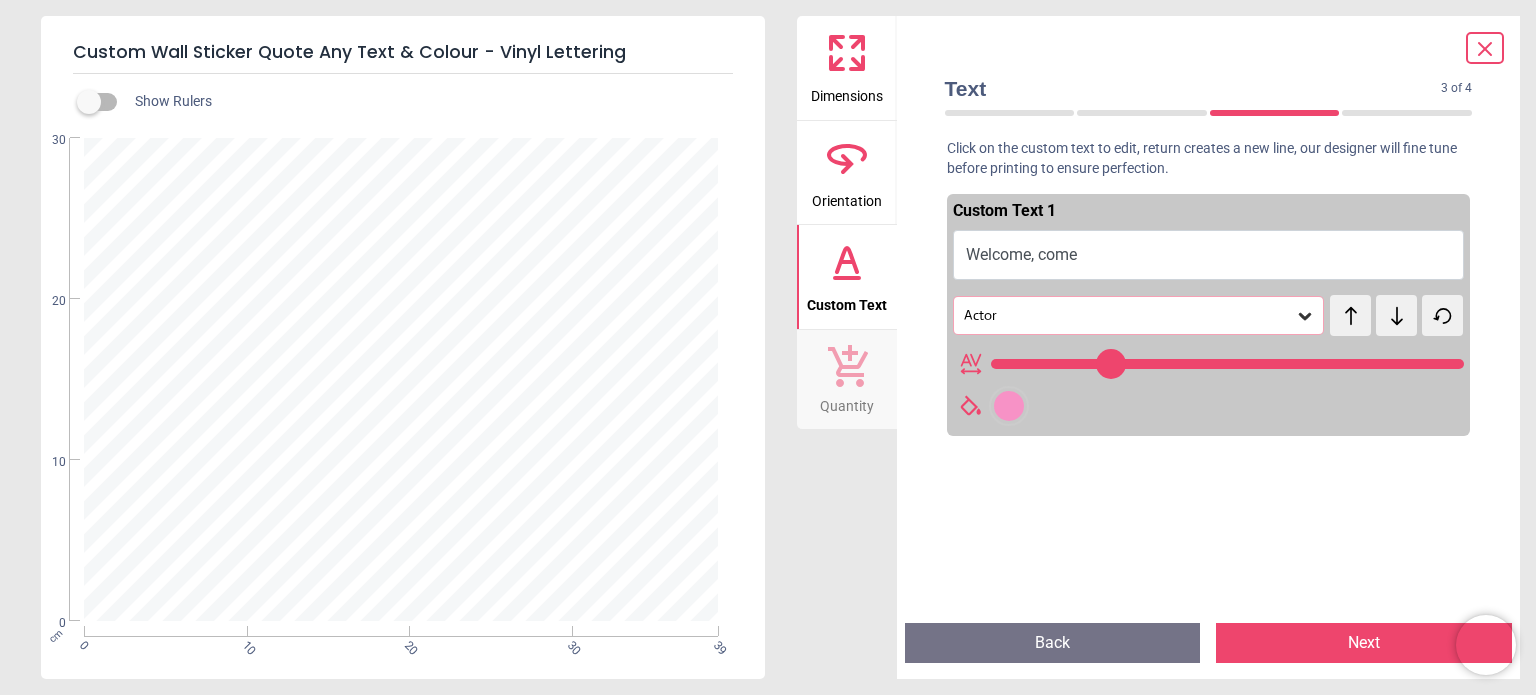 type on "**********" 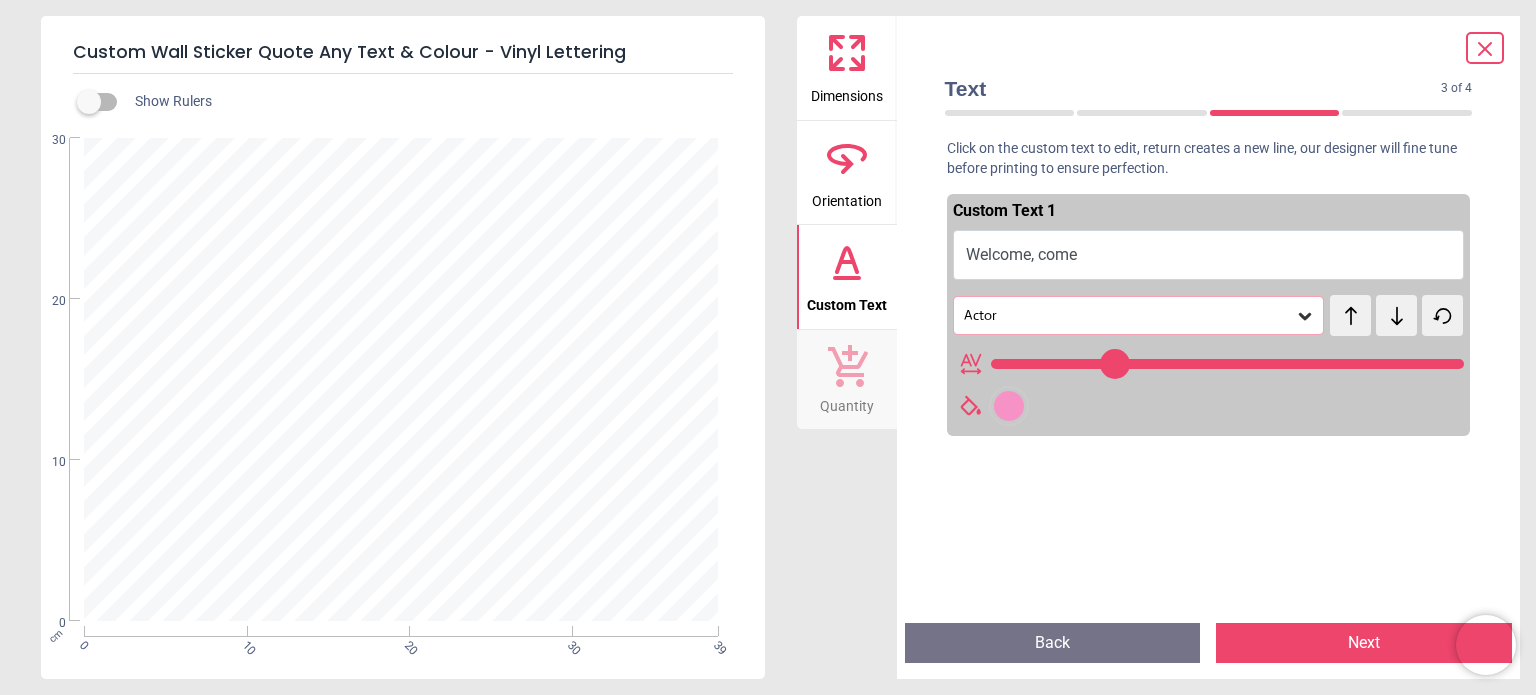 scroll, scrollTop: 2, scrollLeft: 0, axis: vertical 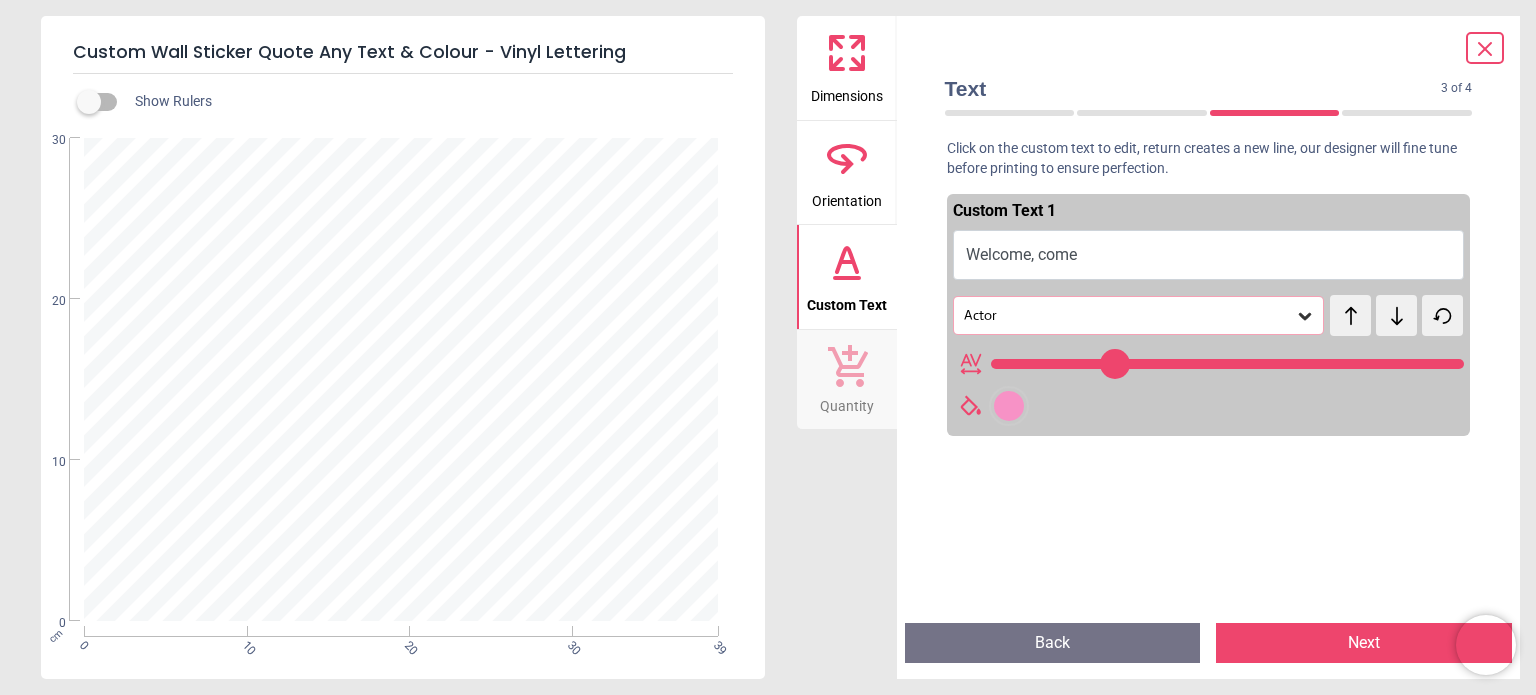 type on "**********" 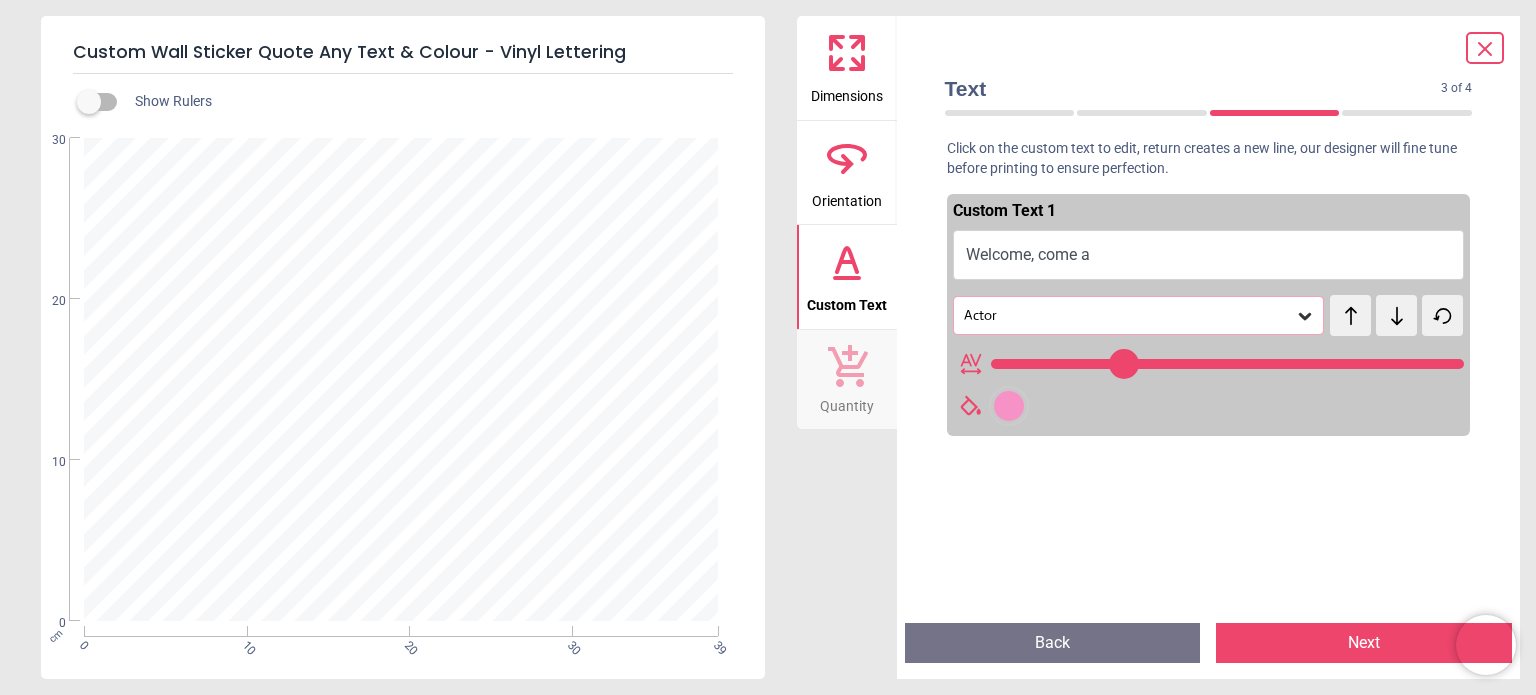 type on "**********" 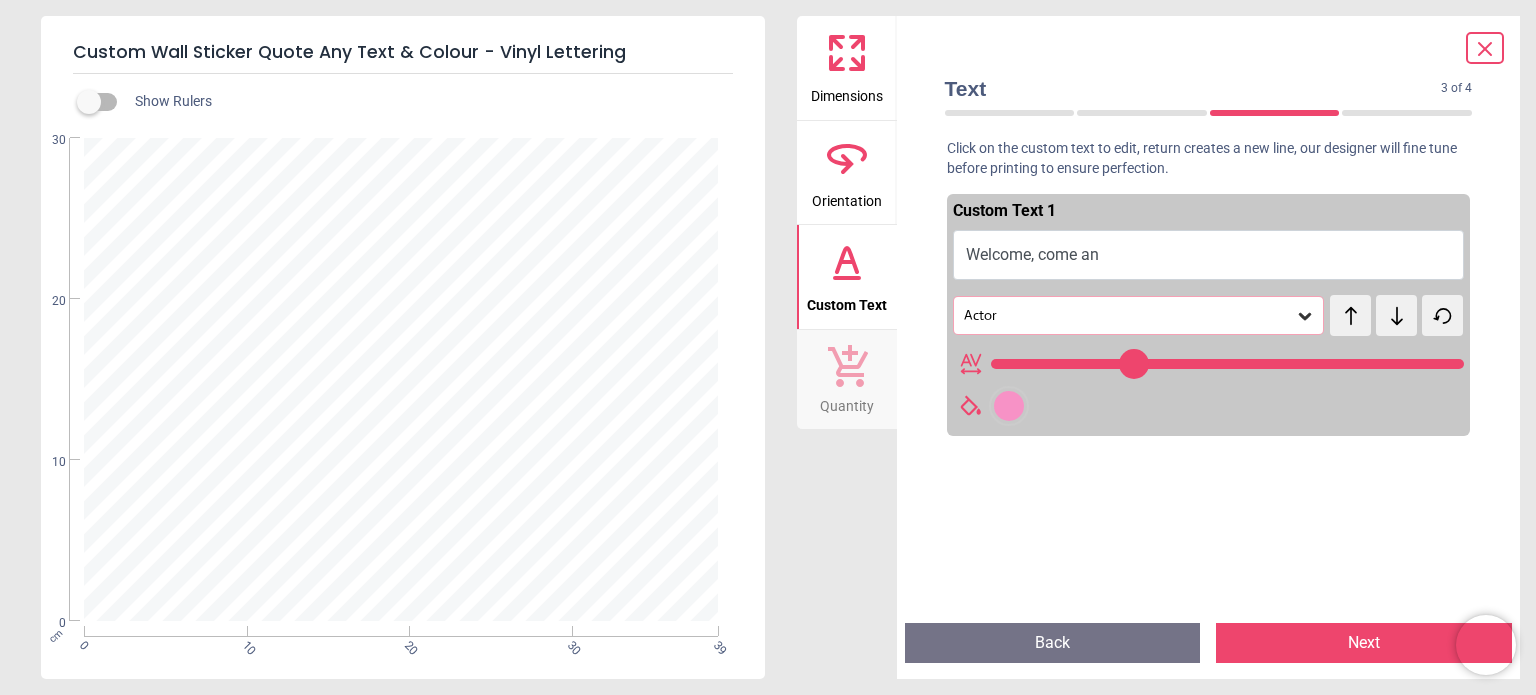 type on "**********" 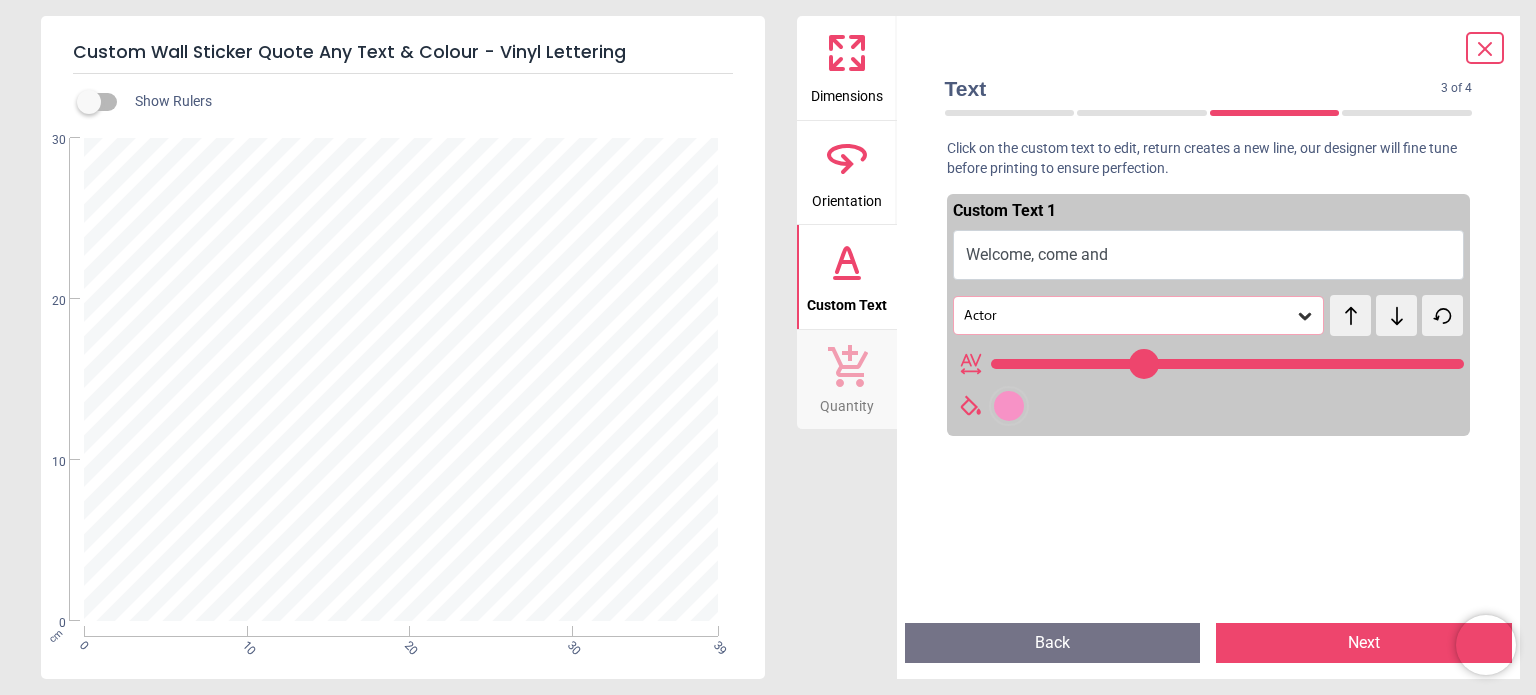 type on "**********" 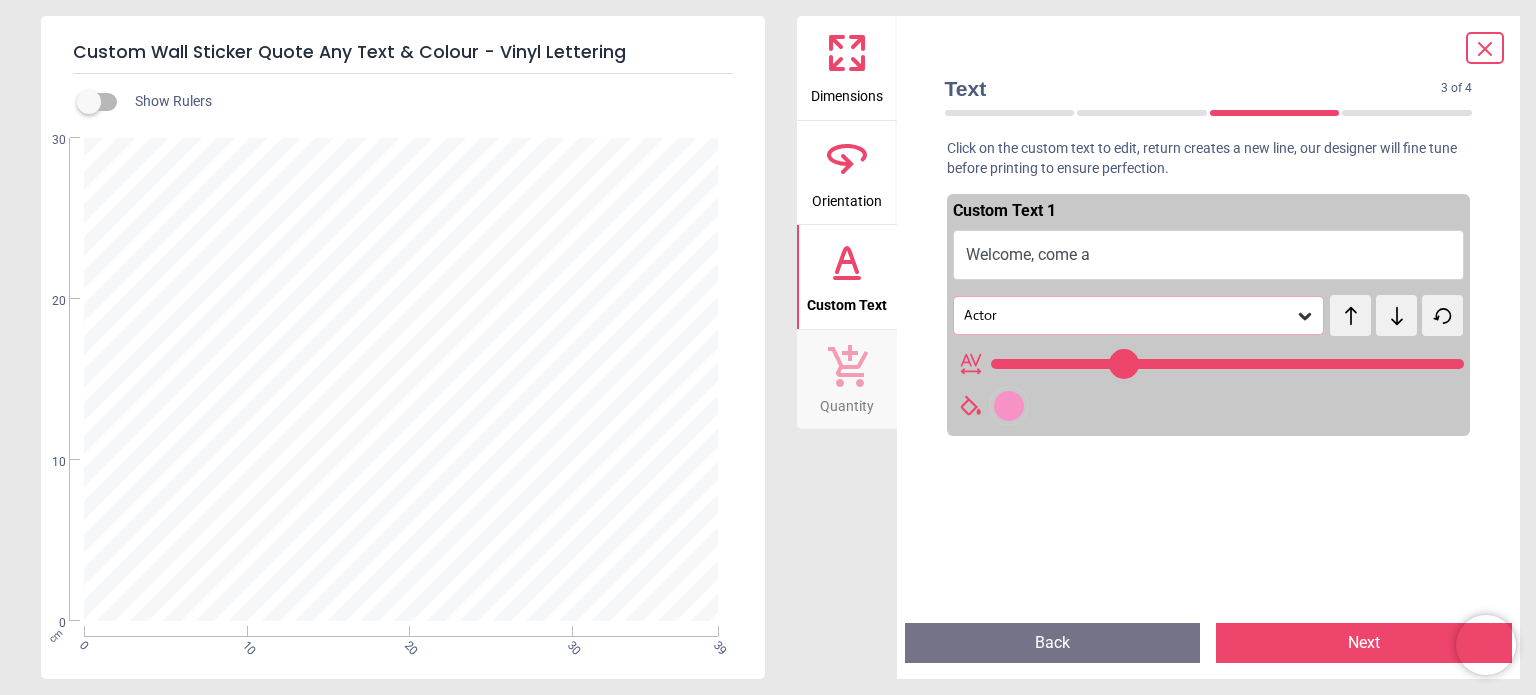 scroll, scrollTop: 0, scrollLeft: 0, axis: both 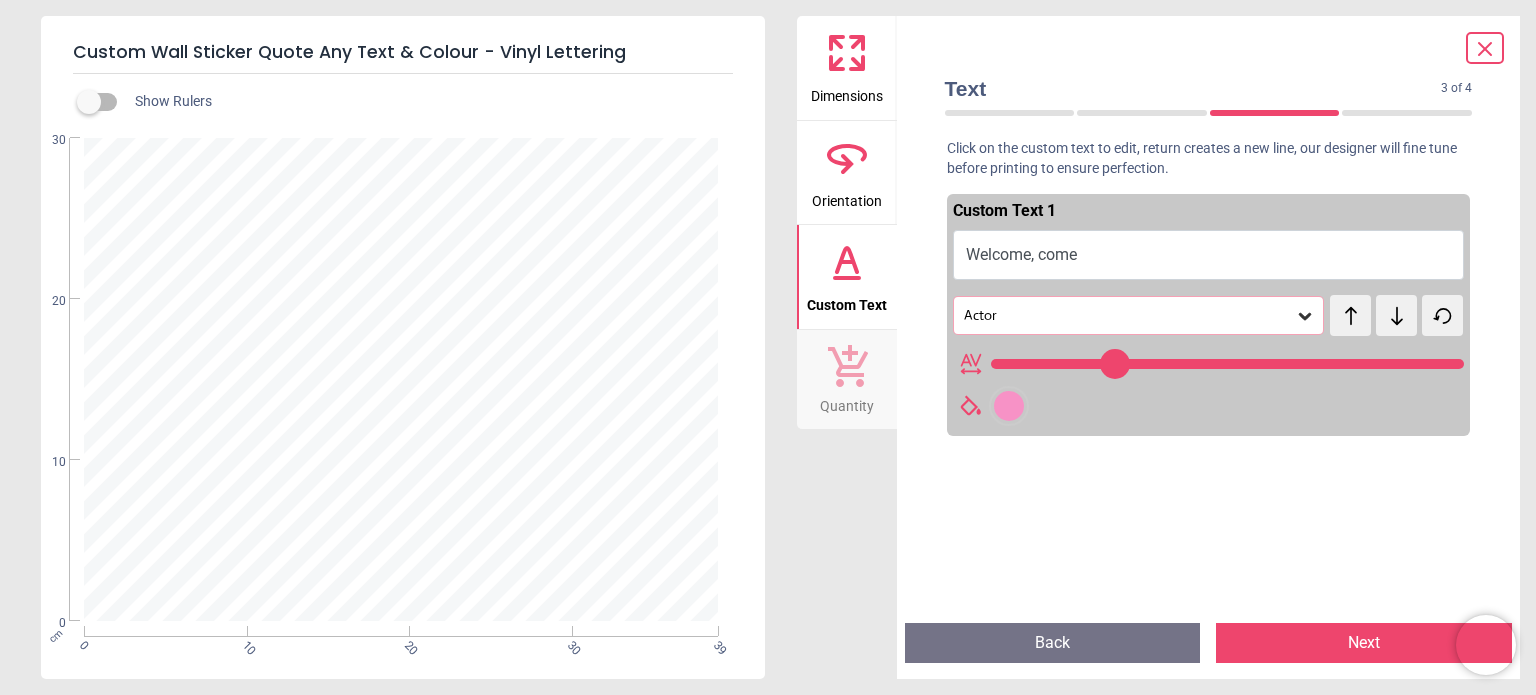 type on "**********" 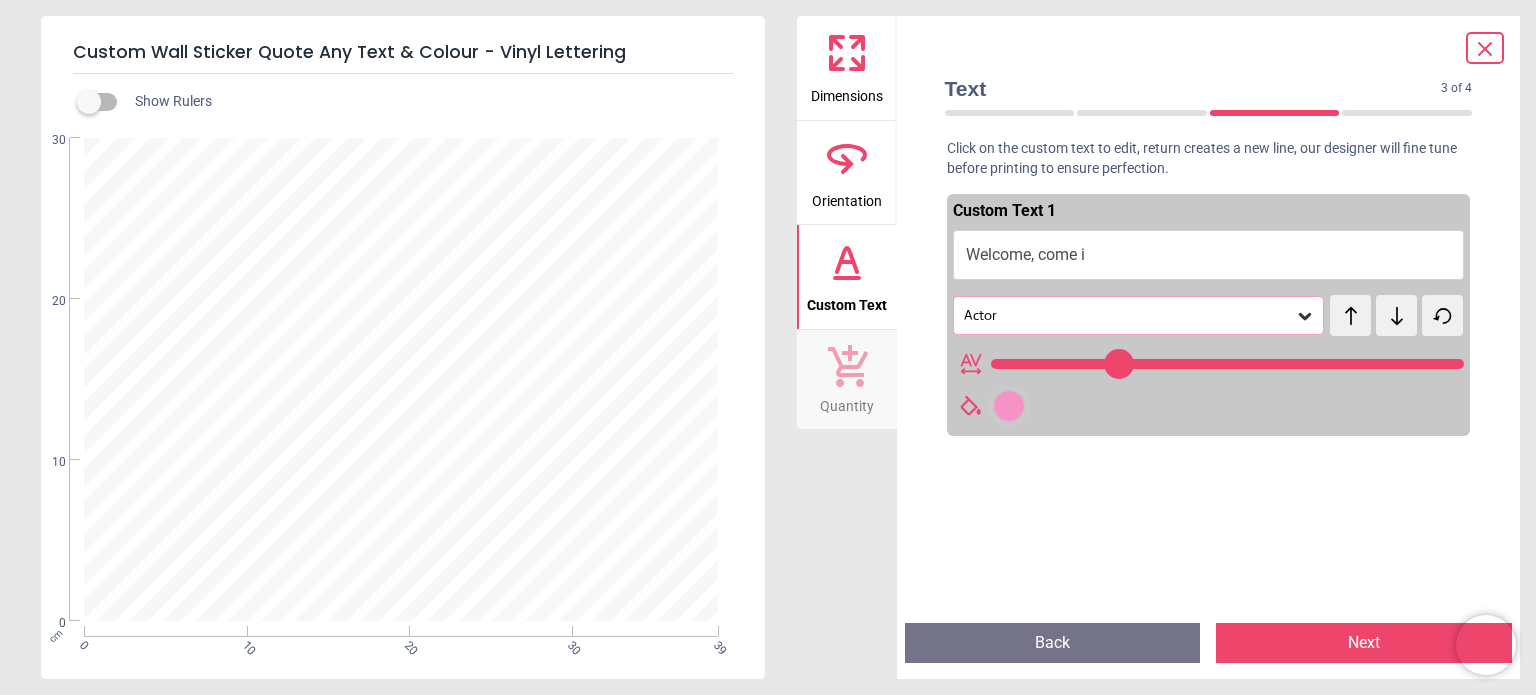type on "**********" 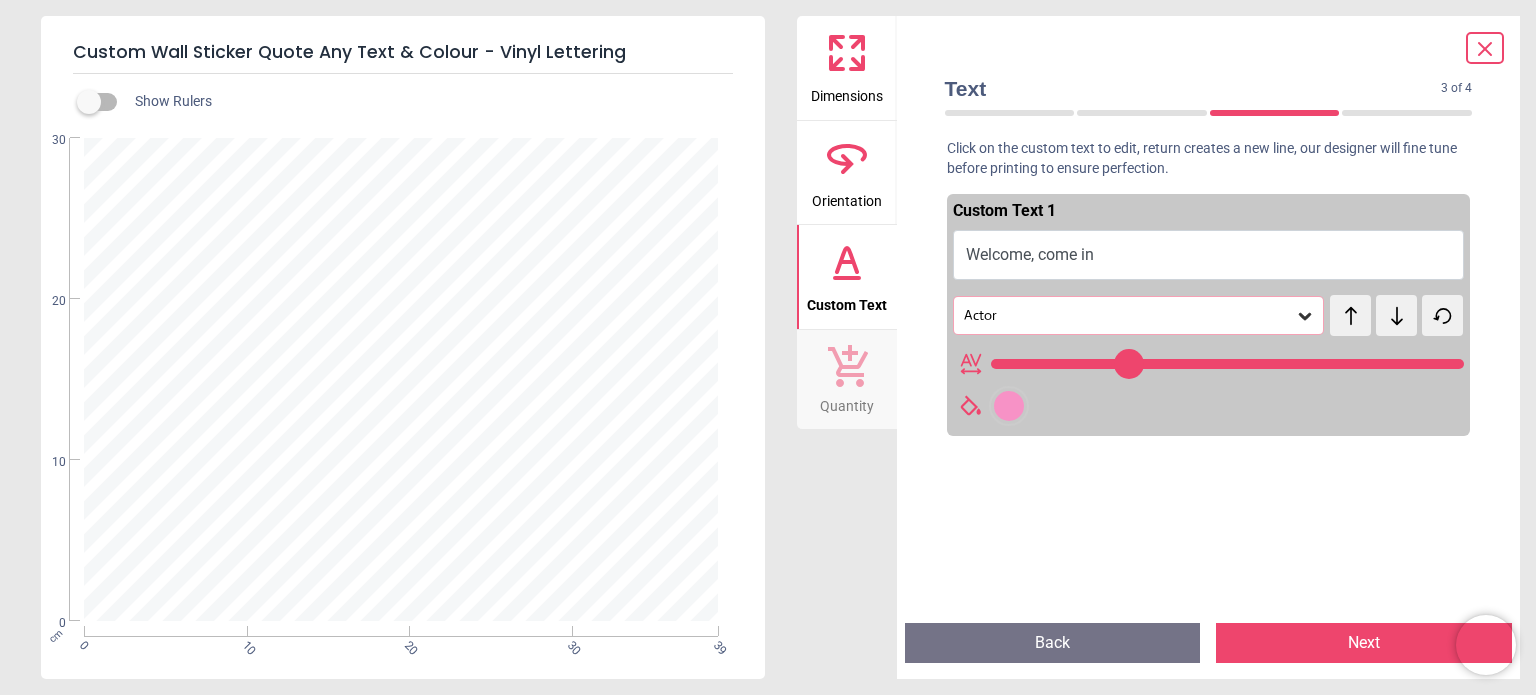 type on "**********" 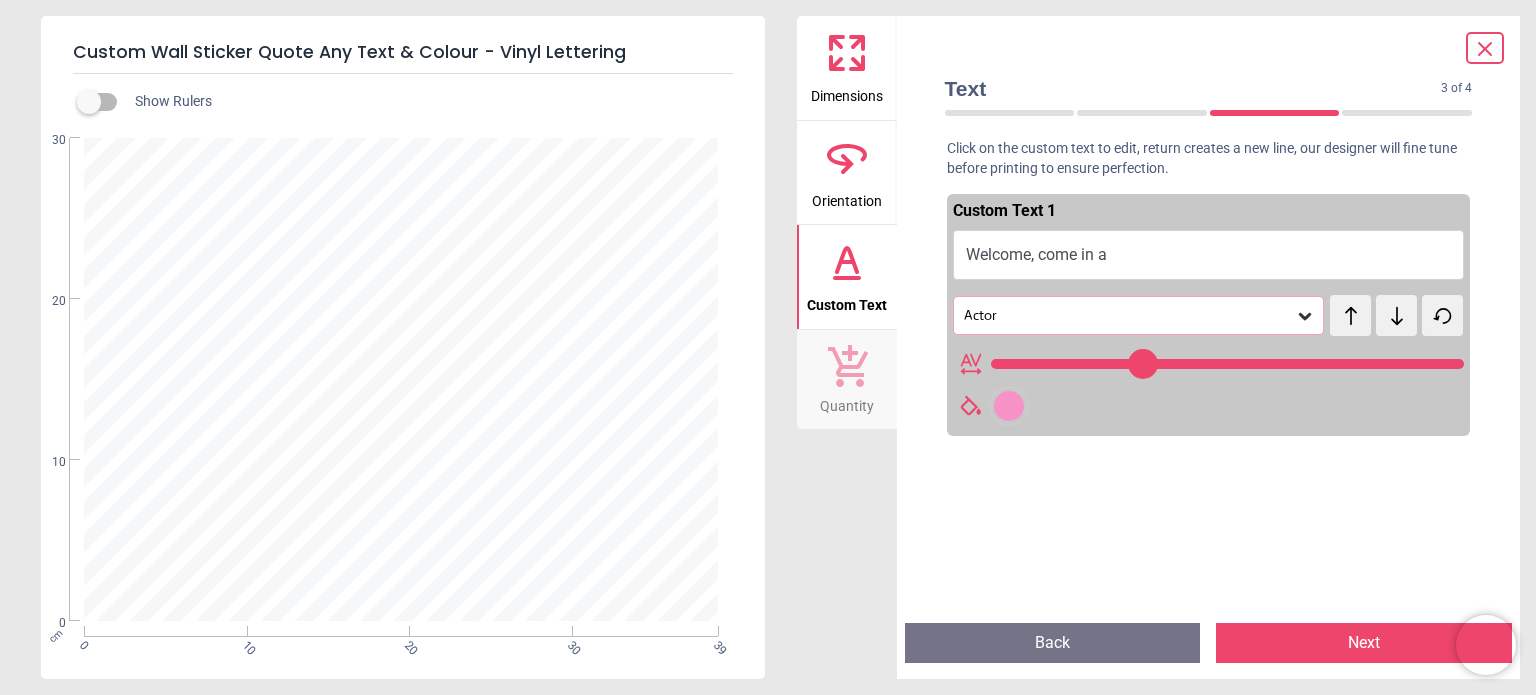 type on "**********" 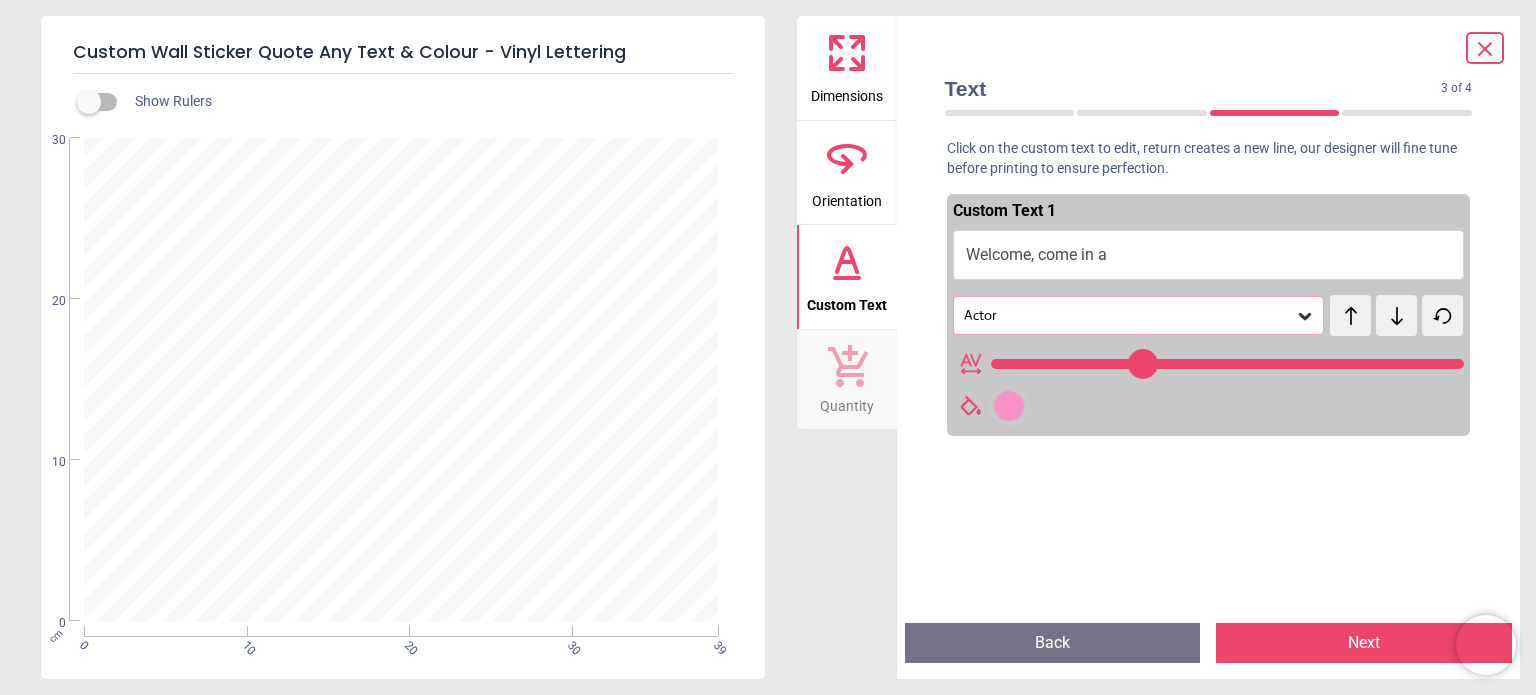 type on "**" 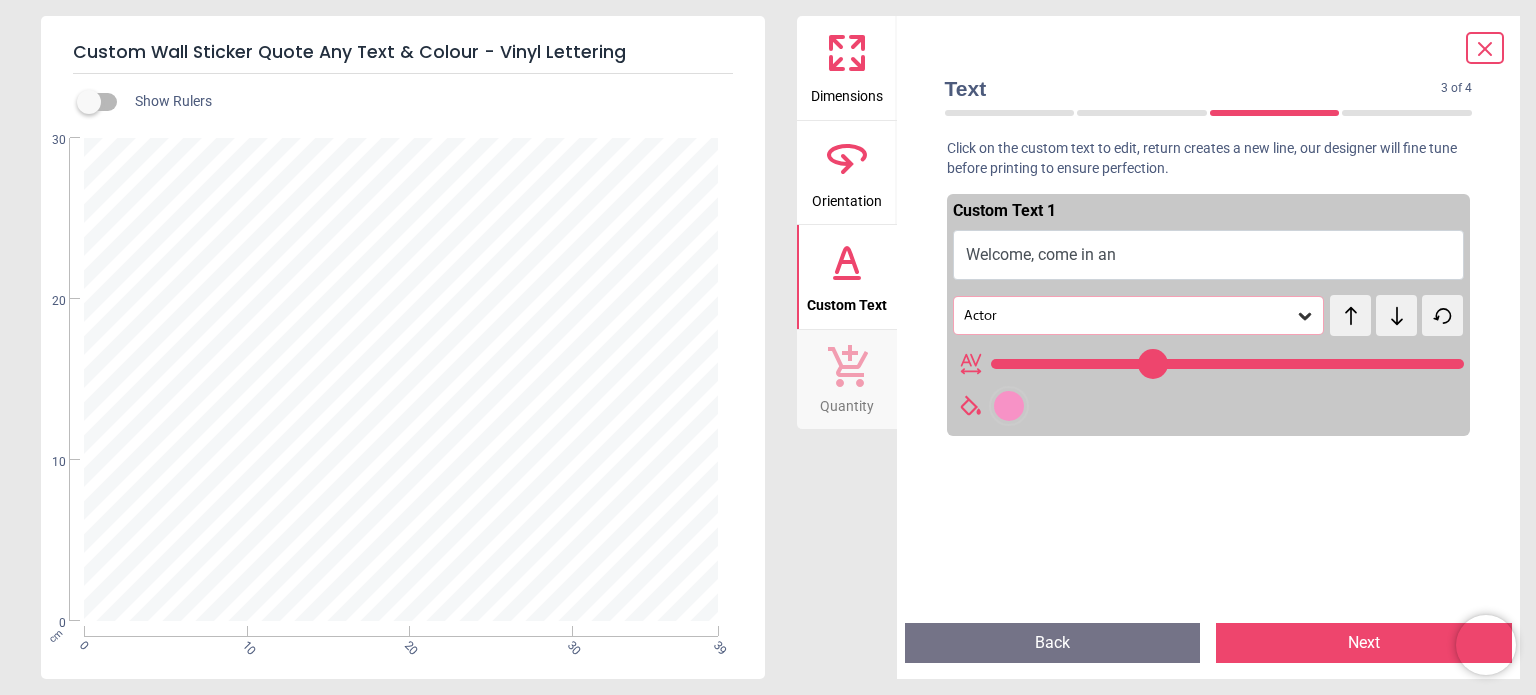 type on "**********" 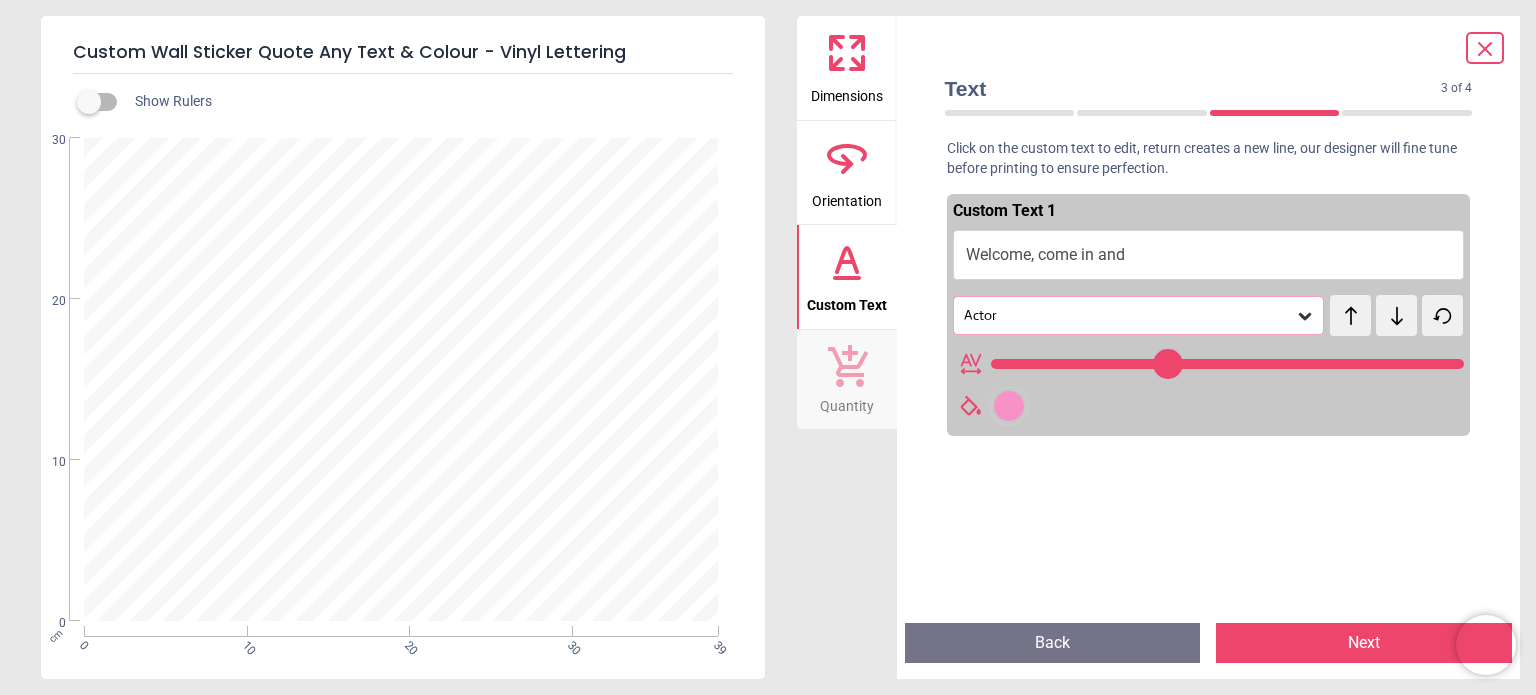 type on "**********" 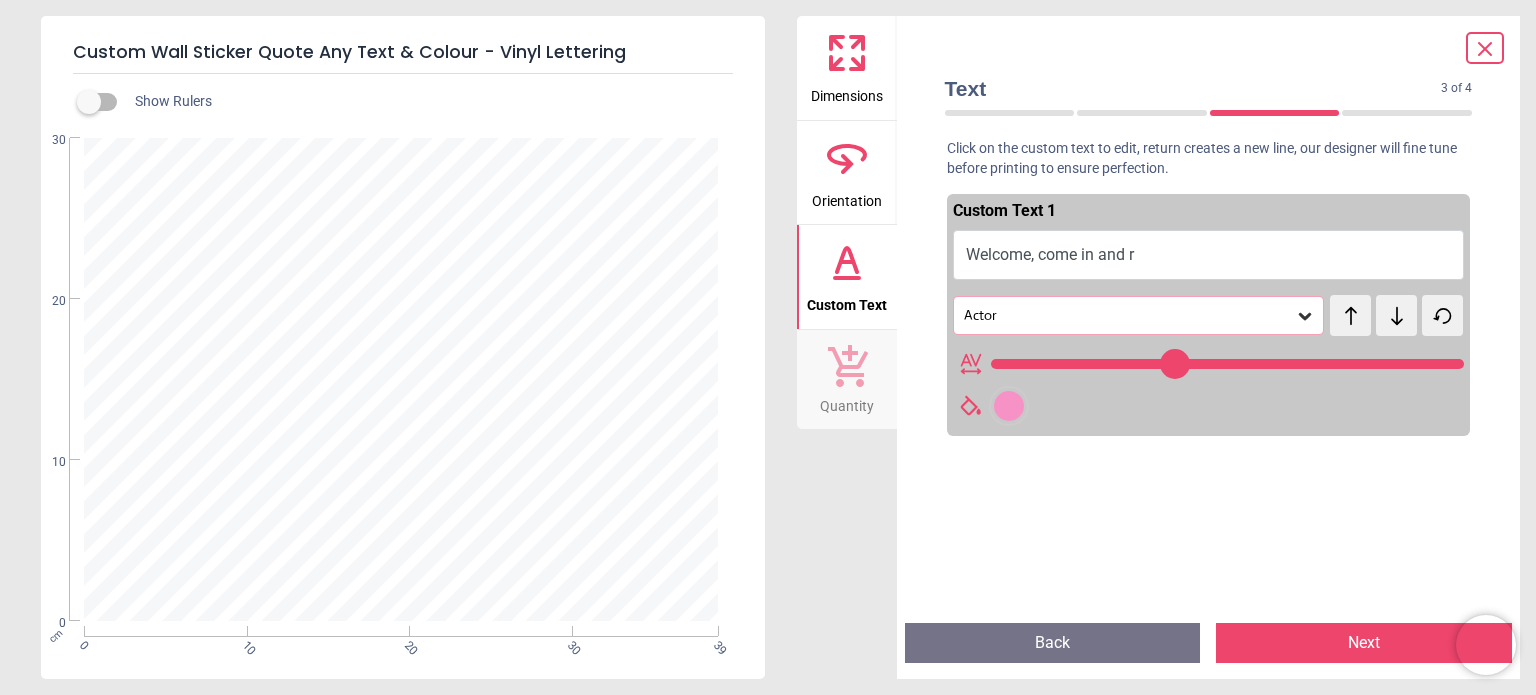 type on "**********" 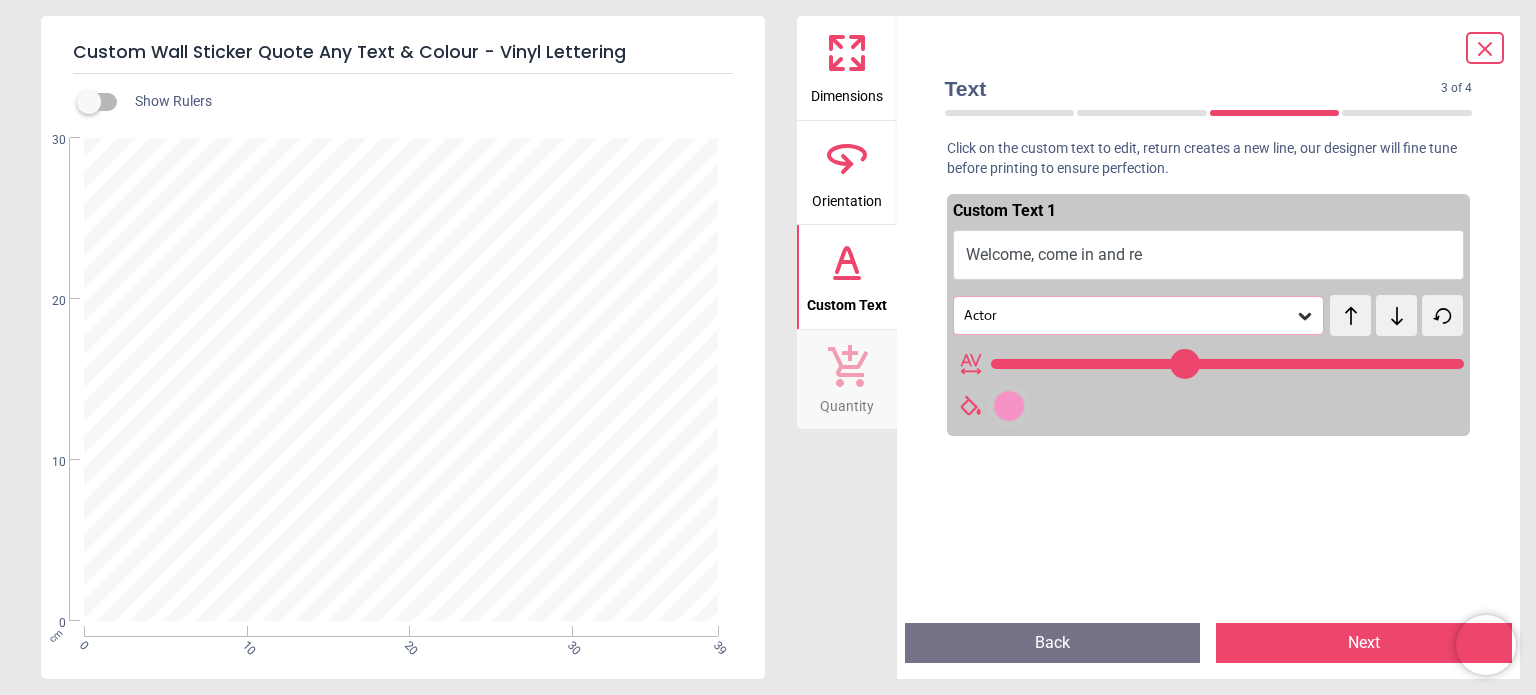 type on "**********" 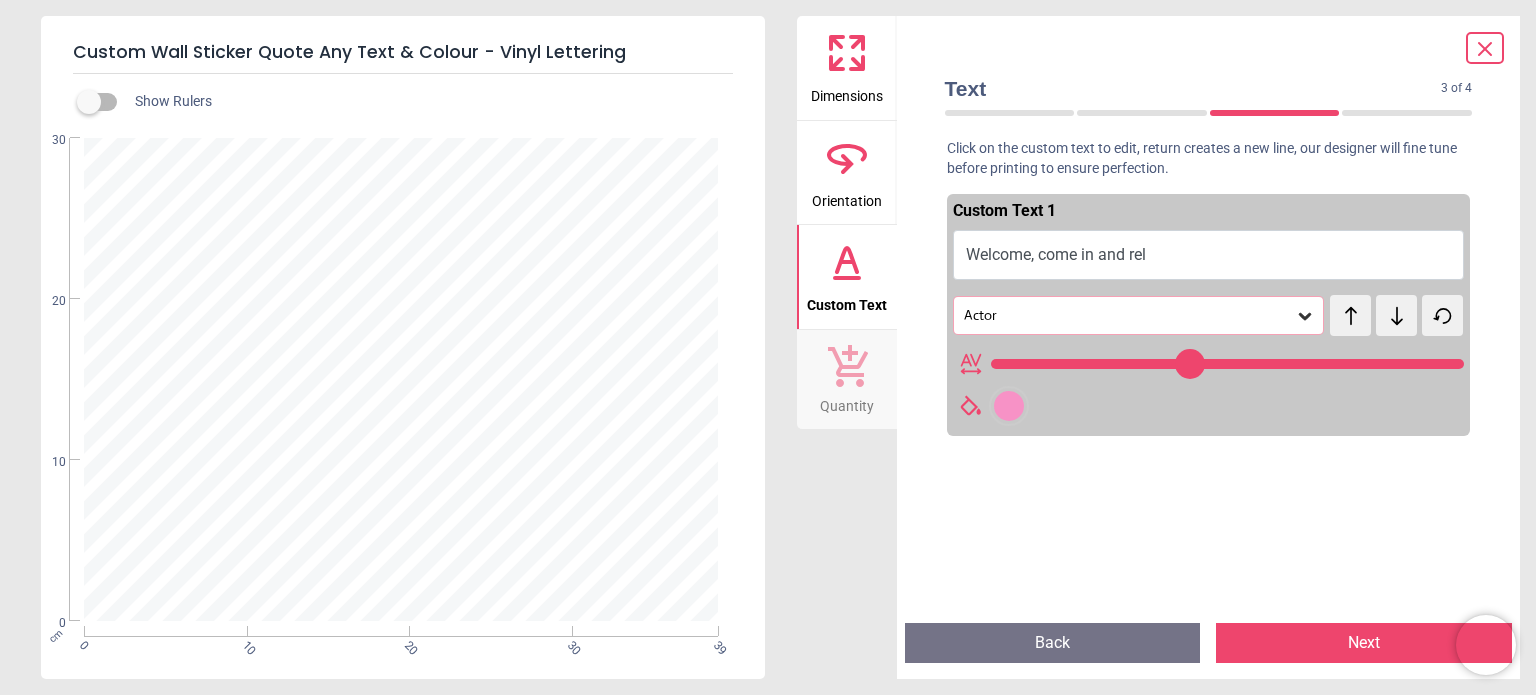 type on "**********" 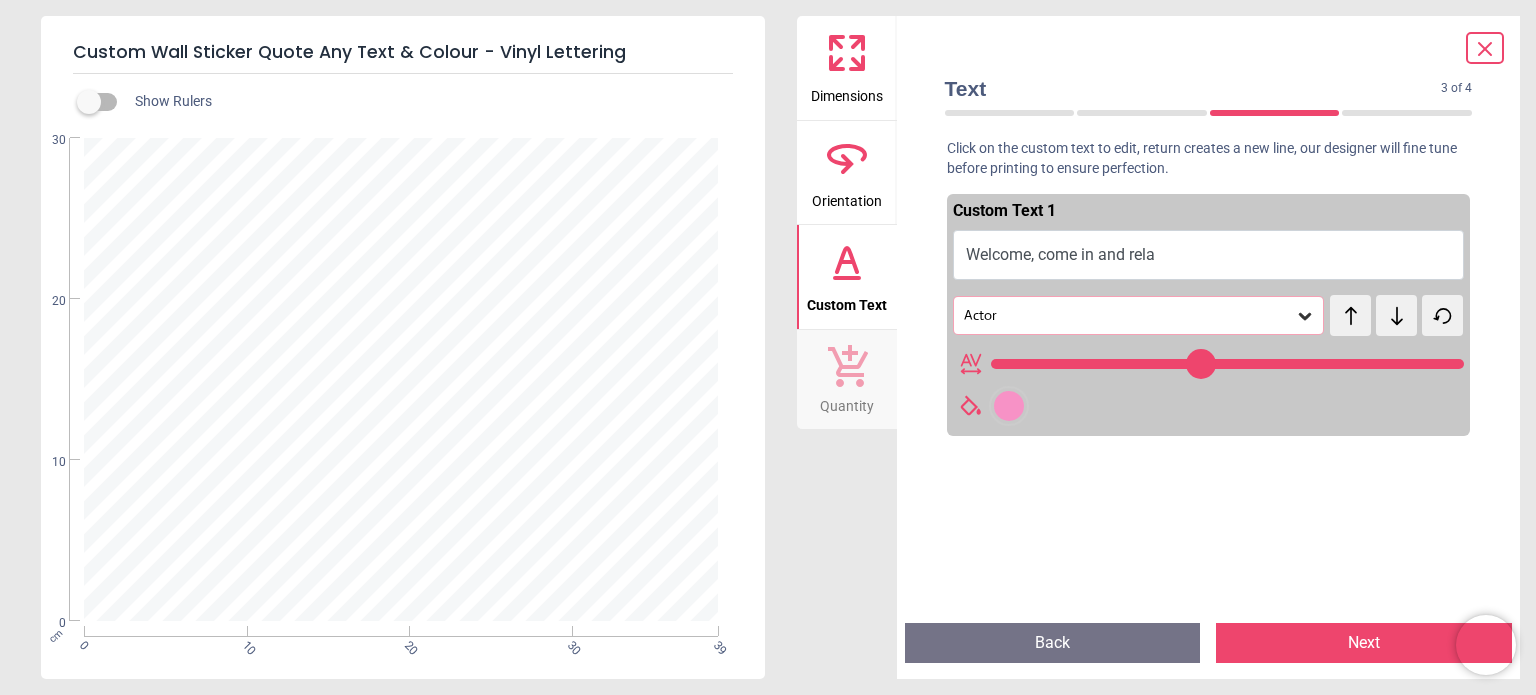 type on "**********" 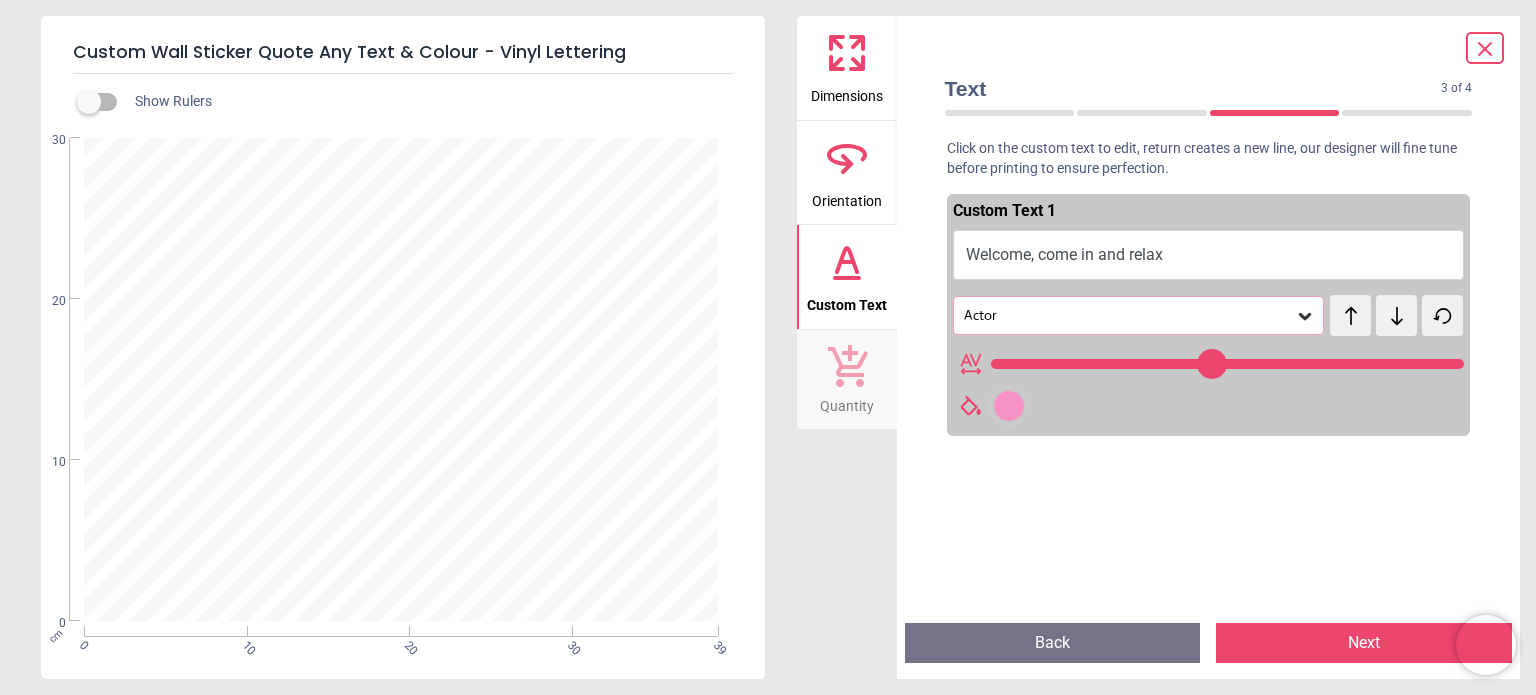 type on "**********" 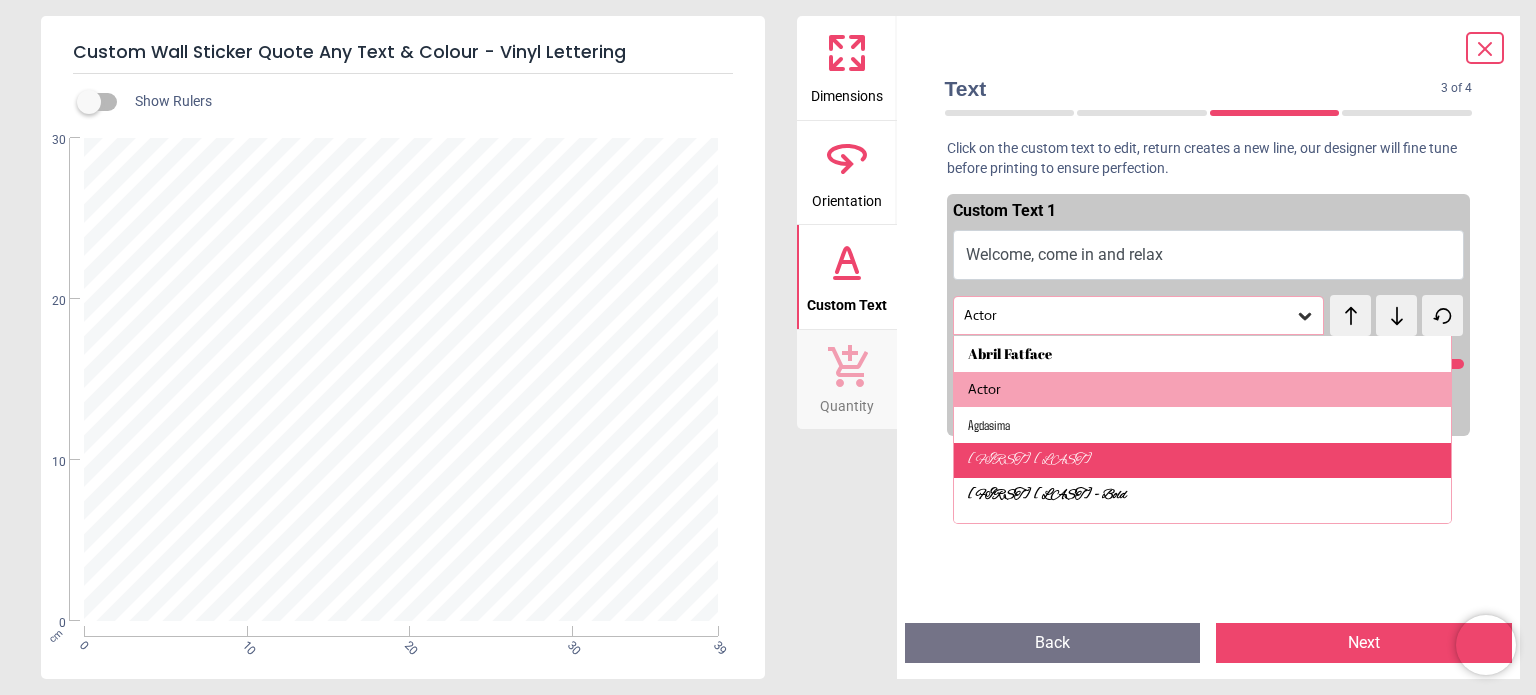 click on "[FIRST] [LAST]" at bounding box center [1202, 461] 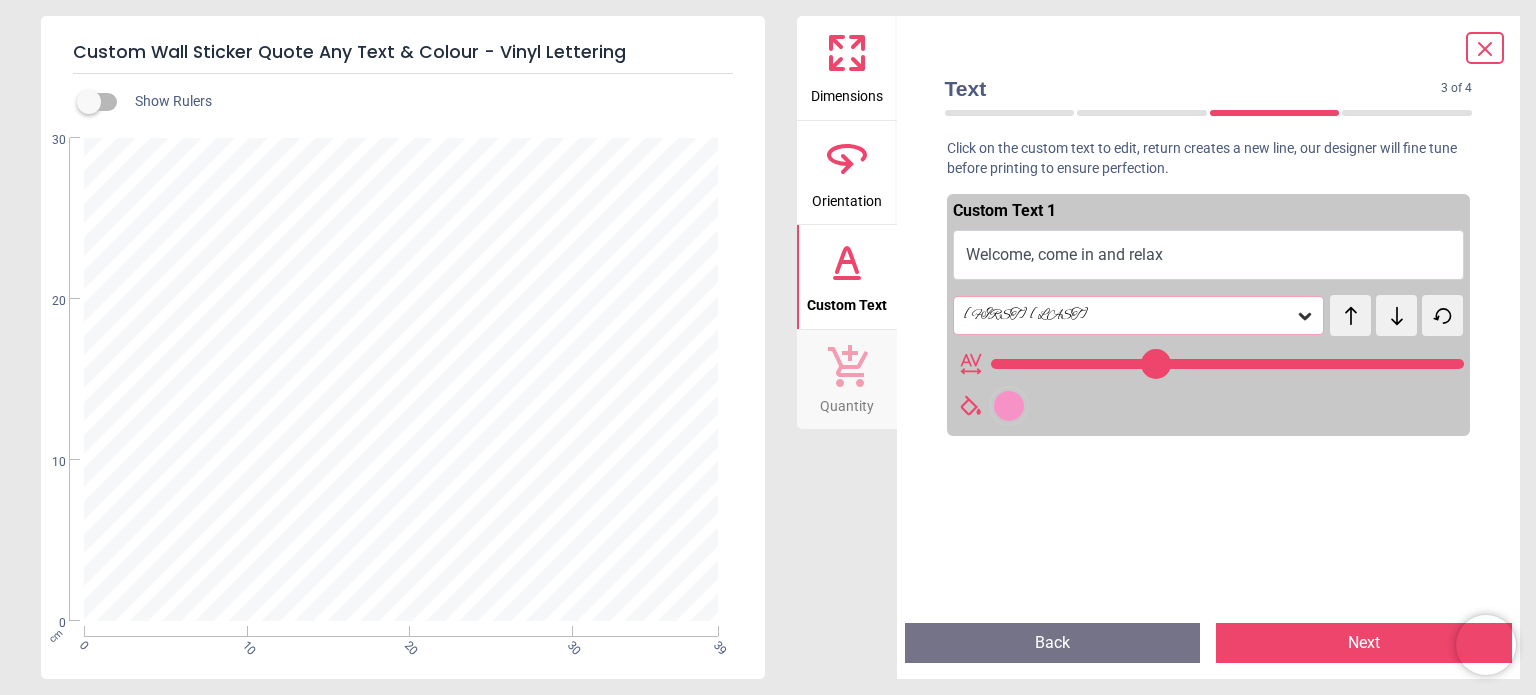 click at bounding box center [1009, 406] 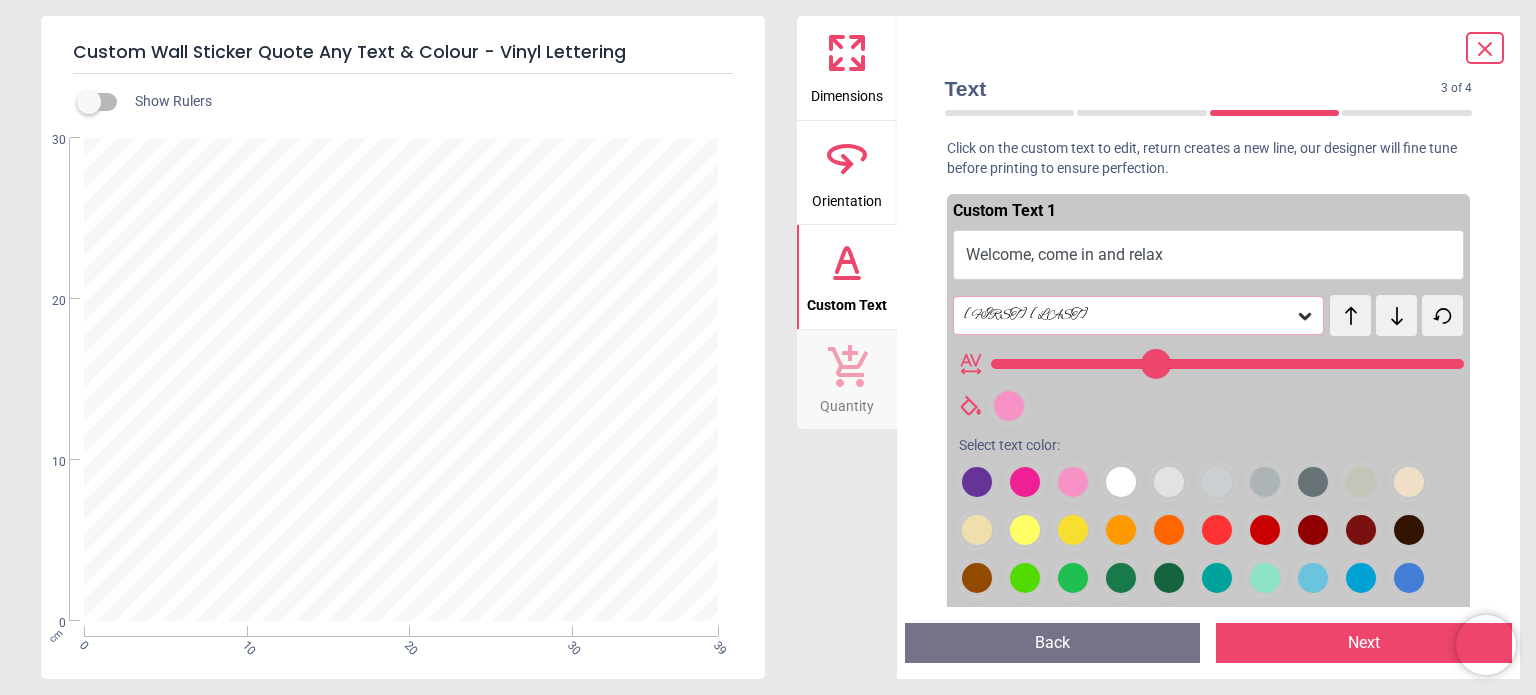 click at bounding box center [977, 482] 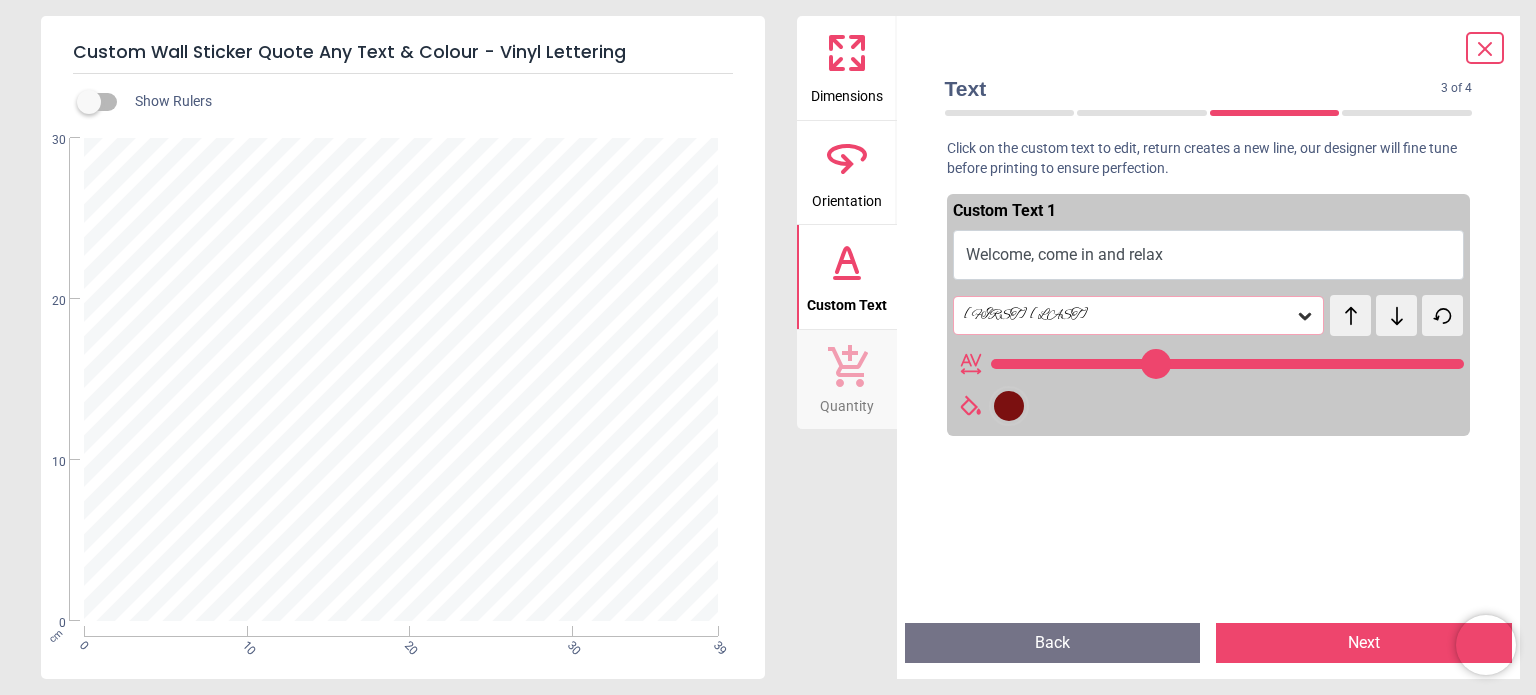 click on "Next" at bounding box center [1364, 643] 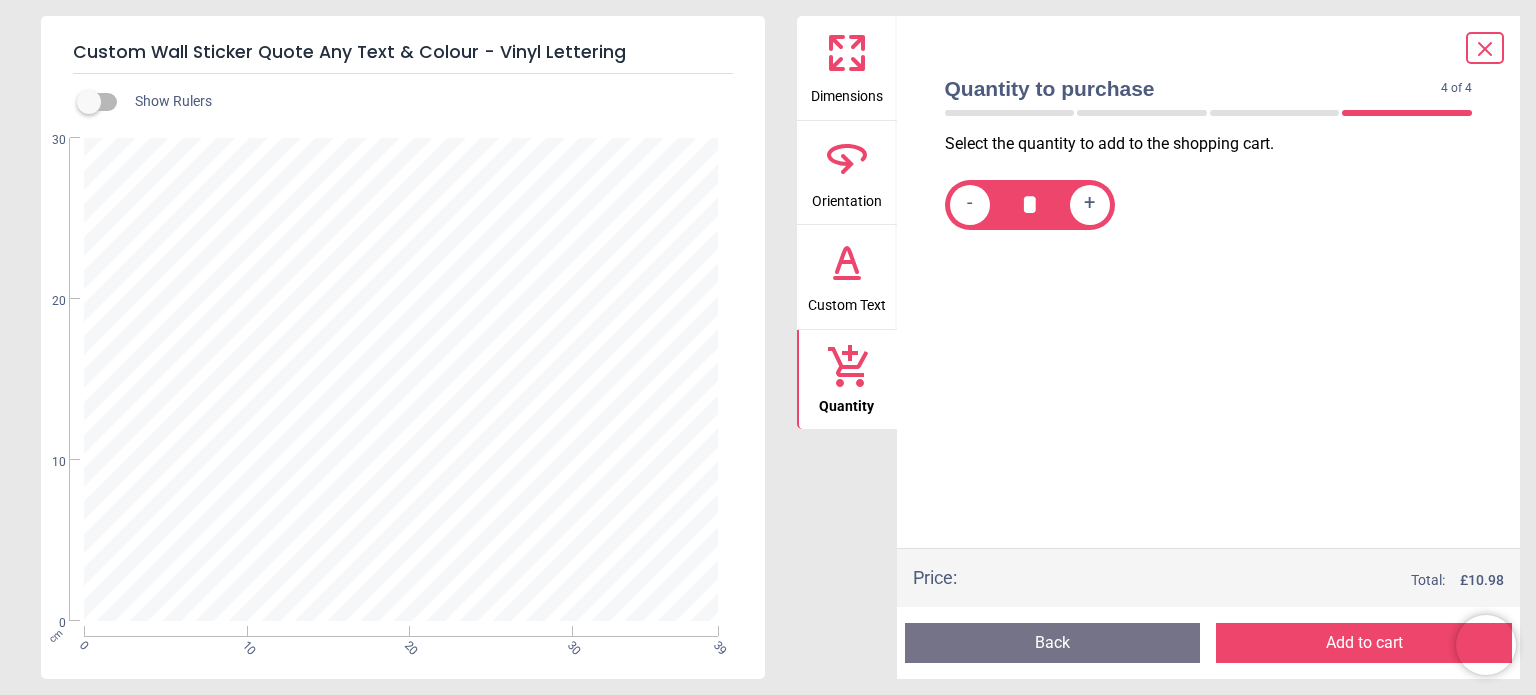 click on "Add to cart" at bounding box center [1364, 643] 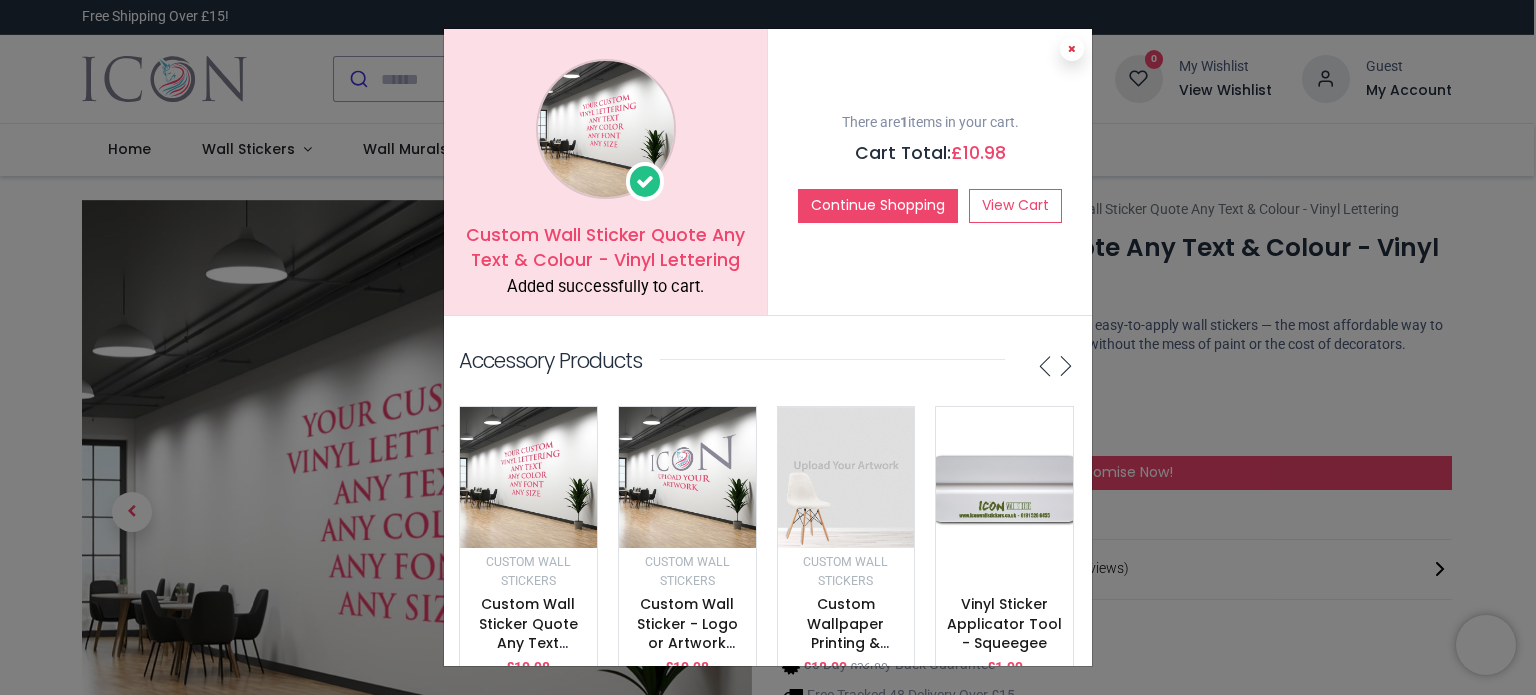 click at bounding box center (1072, 49) 